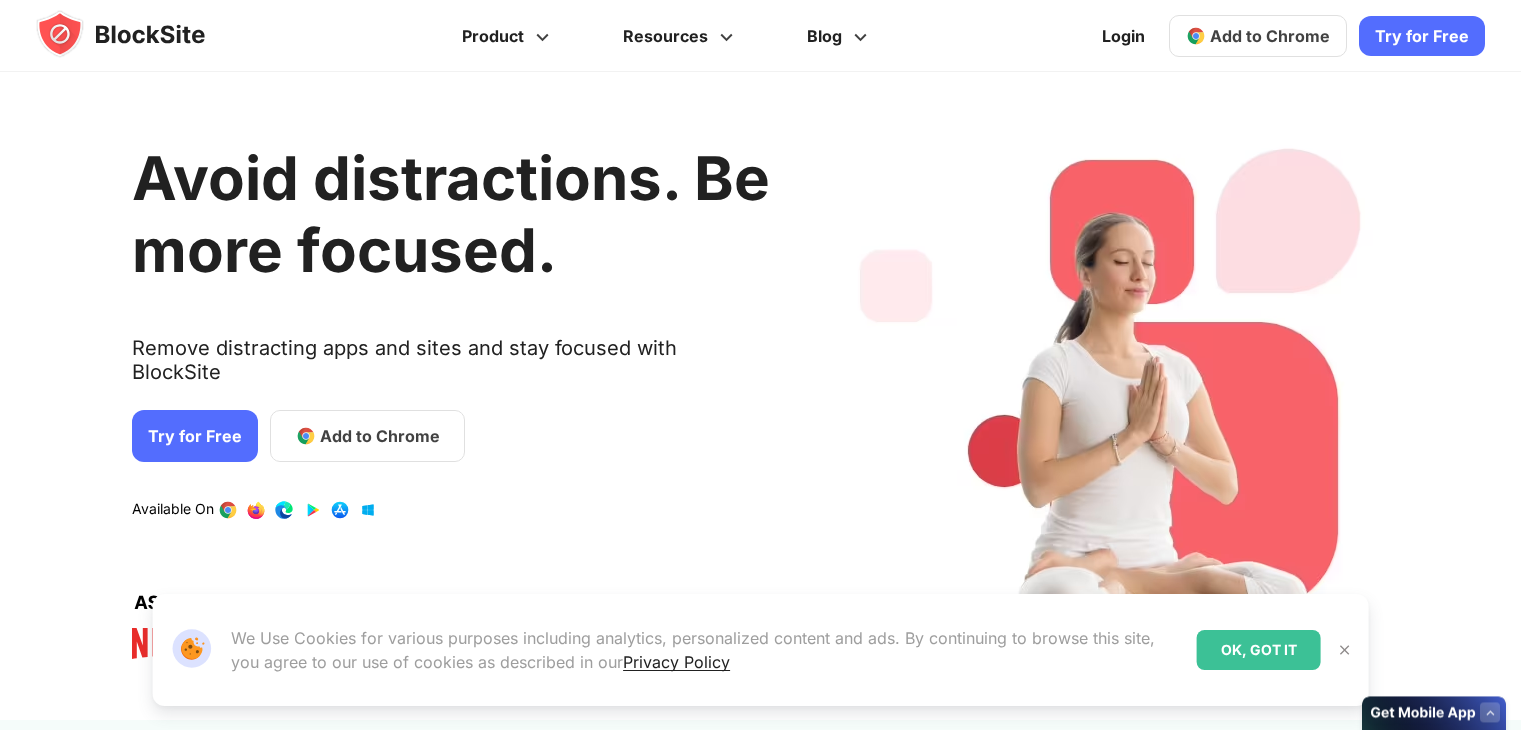 scroll, scrollTop: 0, scrollLeft: 0, axis: both 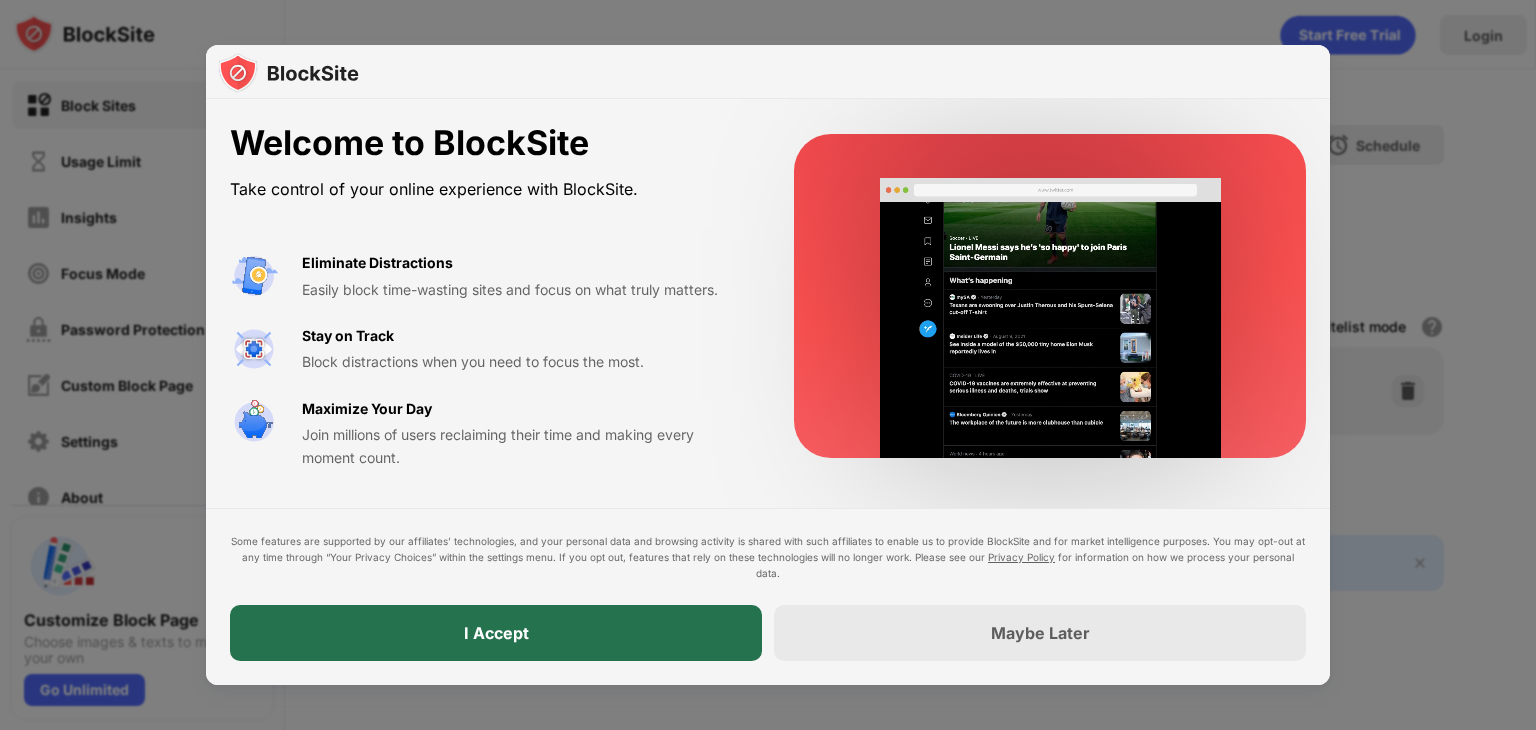 click on "I Accept" at bounding box center (496, 633) 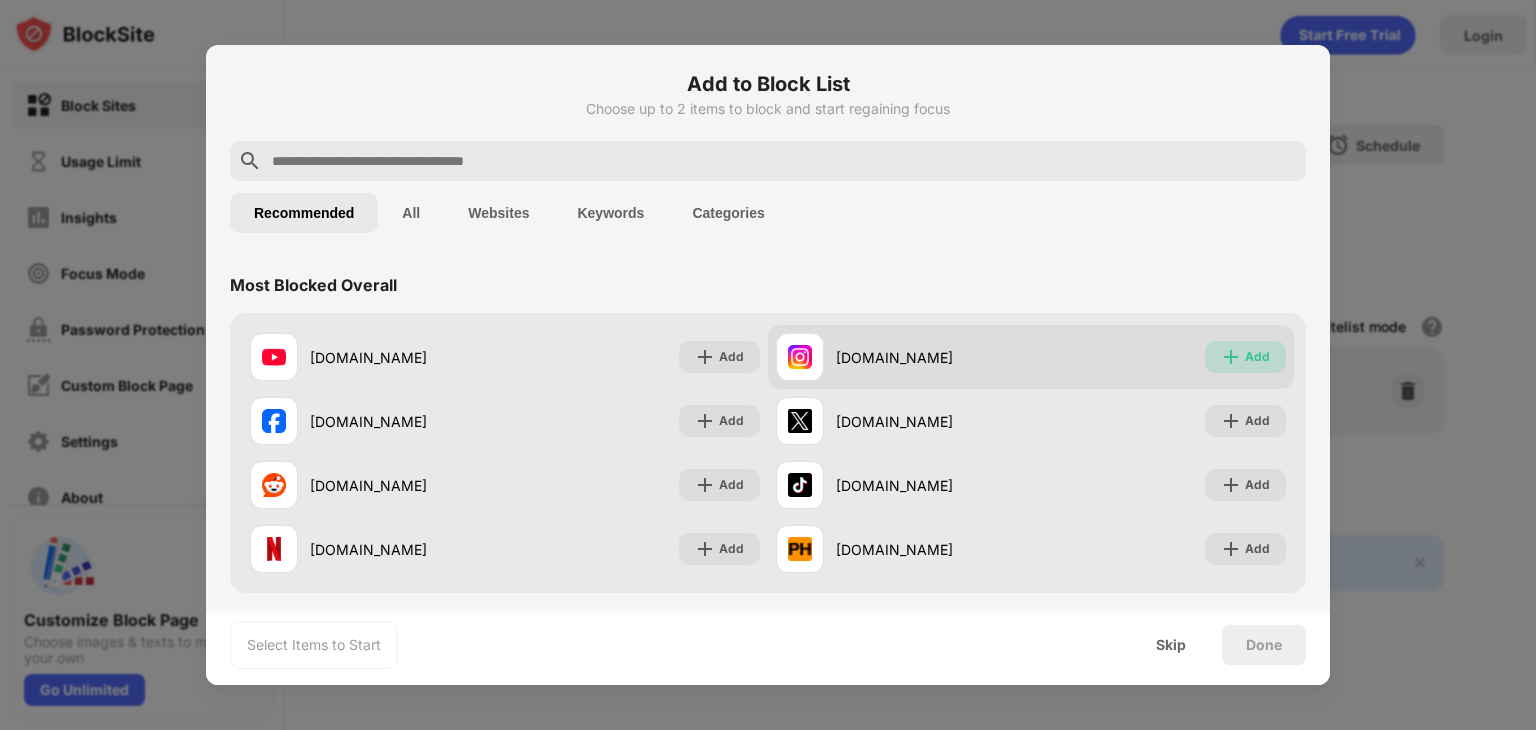 click on "Add" at bounding box center (1257, 357) 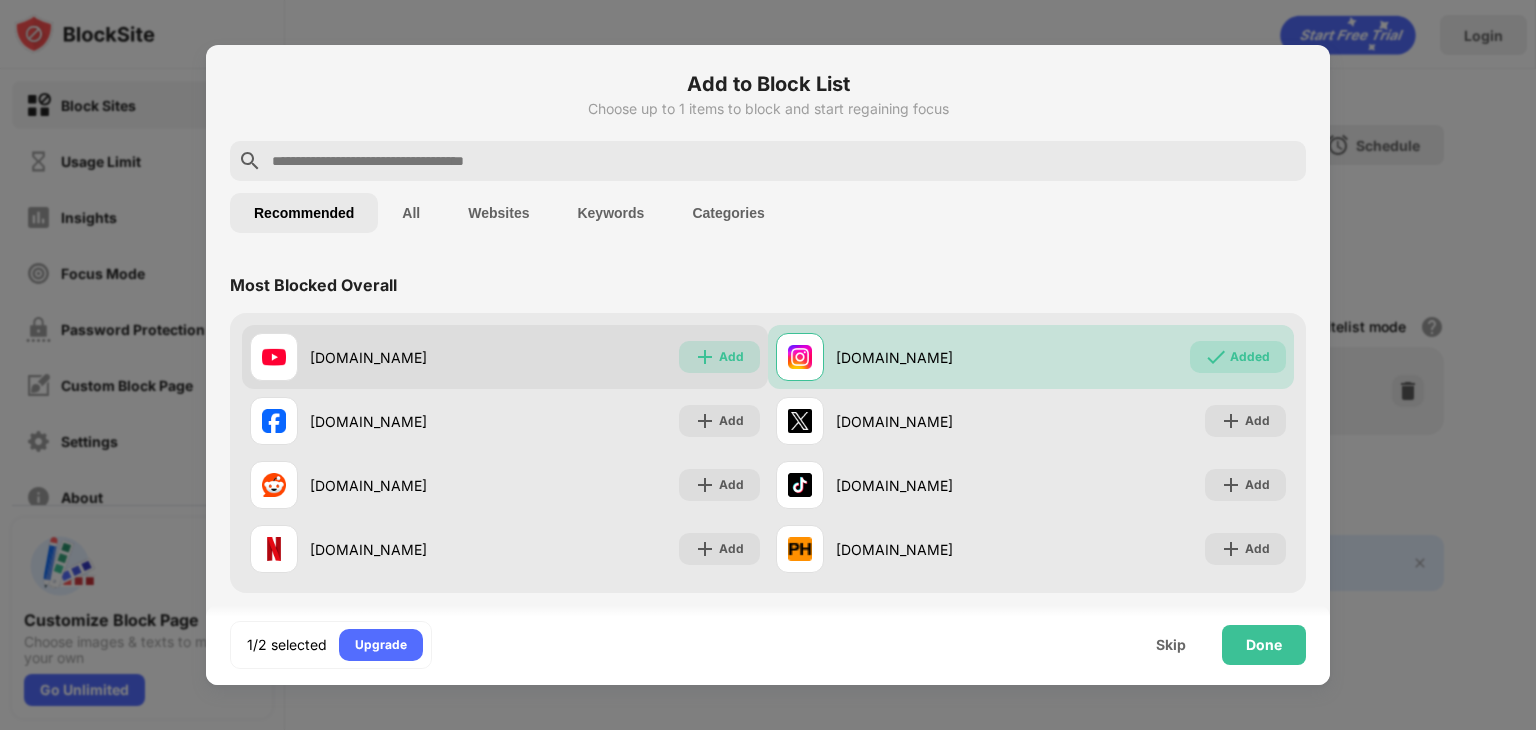 click on "Add" at bounding box center [719, 357] 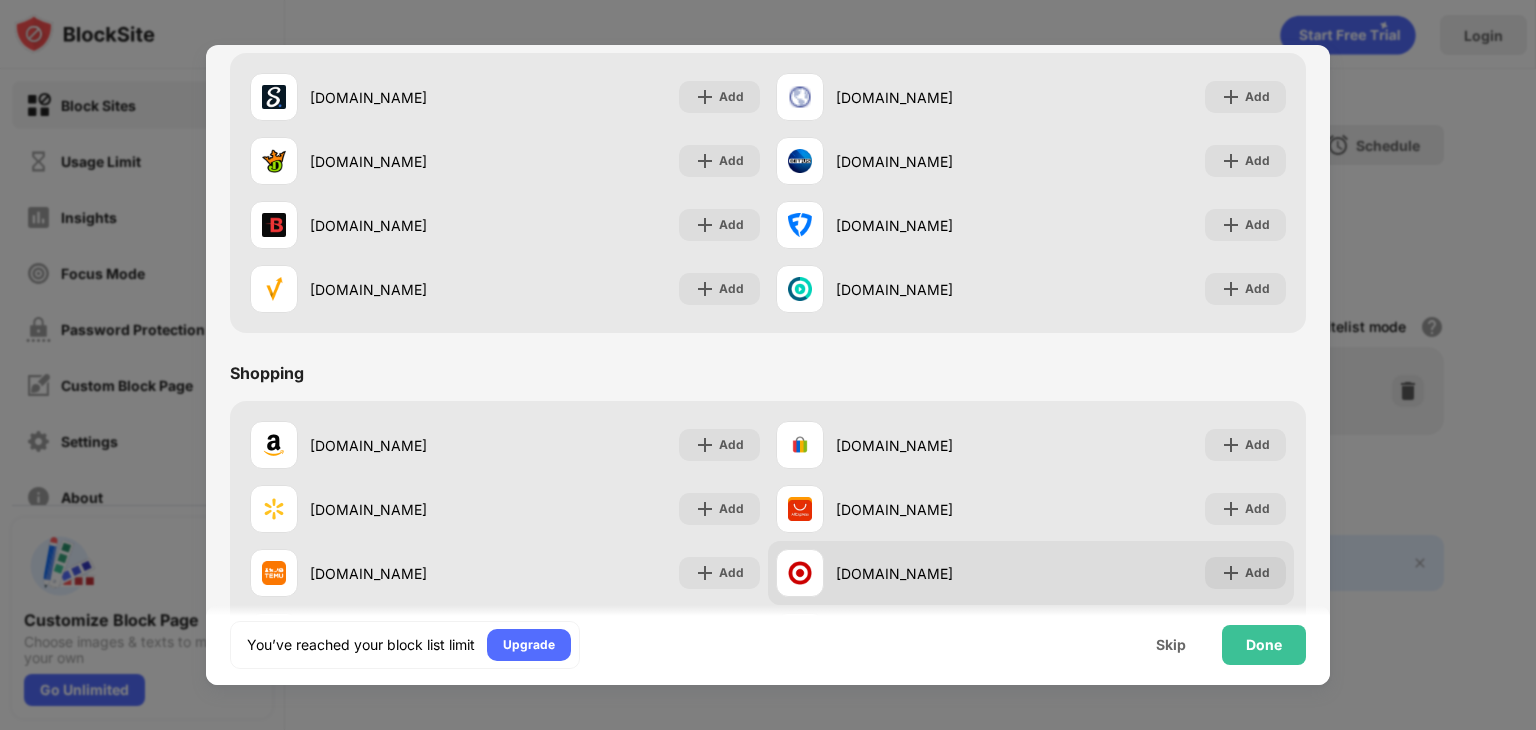scroll, scrollTop: 2096, scrollLeft: 0, axis: vertical 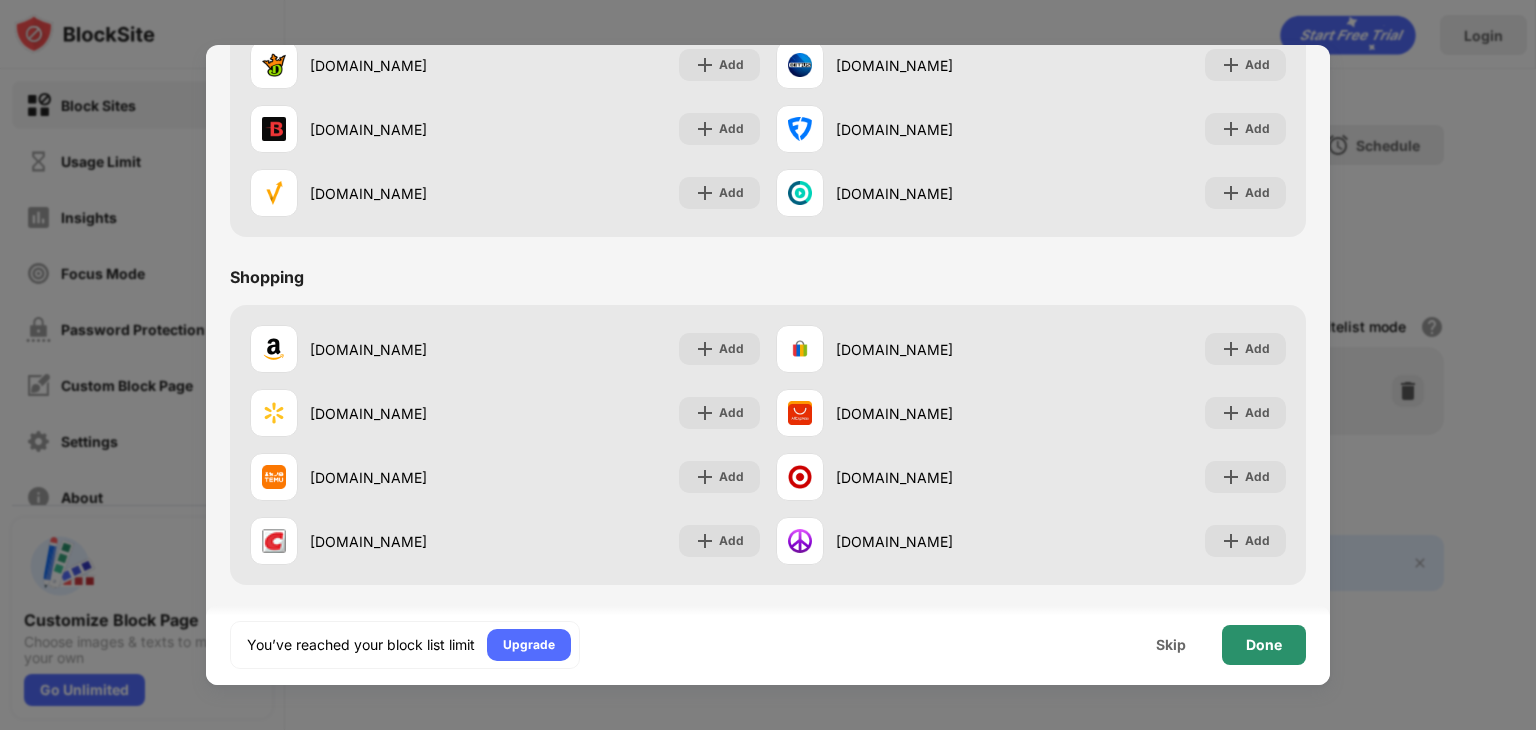click on "Done" at bounding box center (1264, 645) 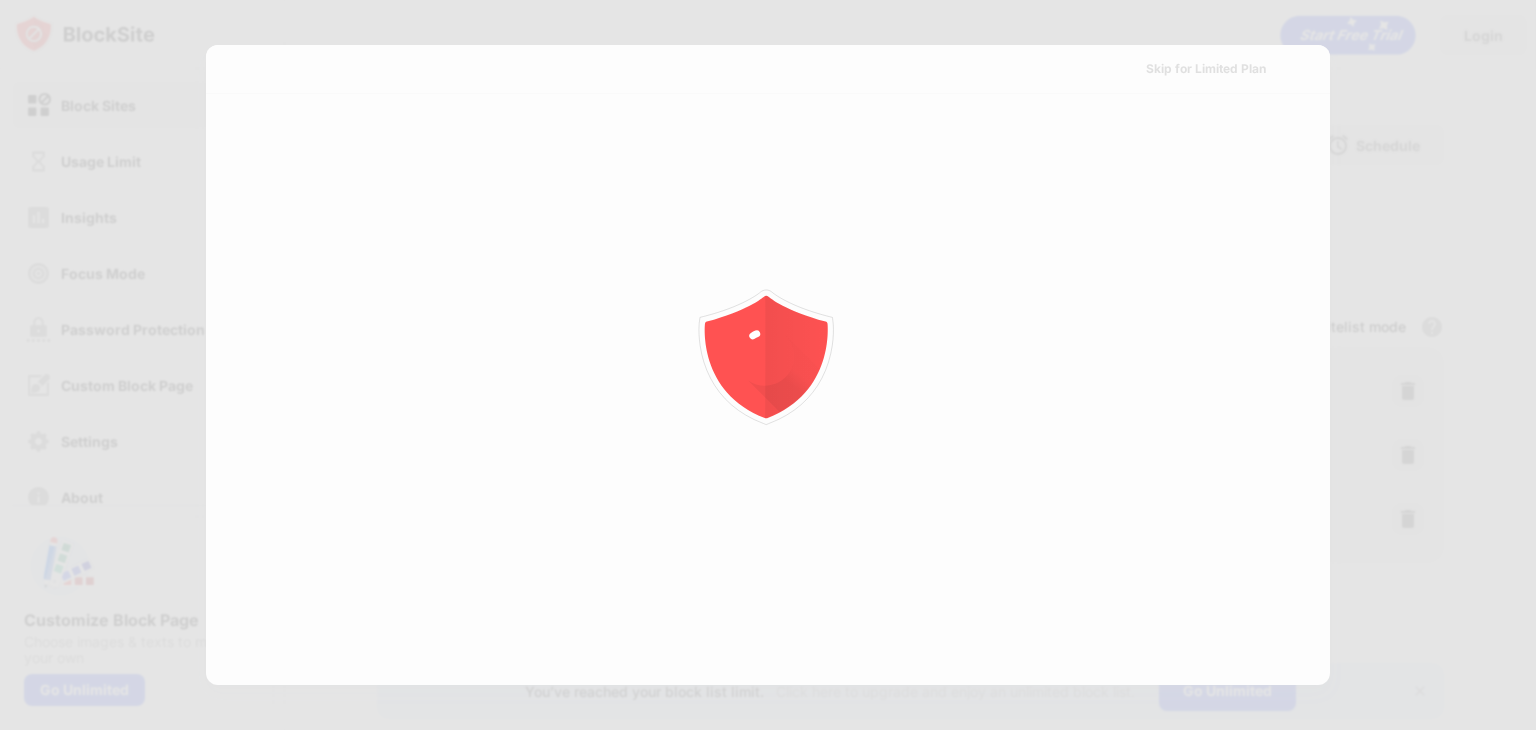 scroll, scrollTop: 0, scrollLeft: 0, axis: both 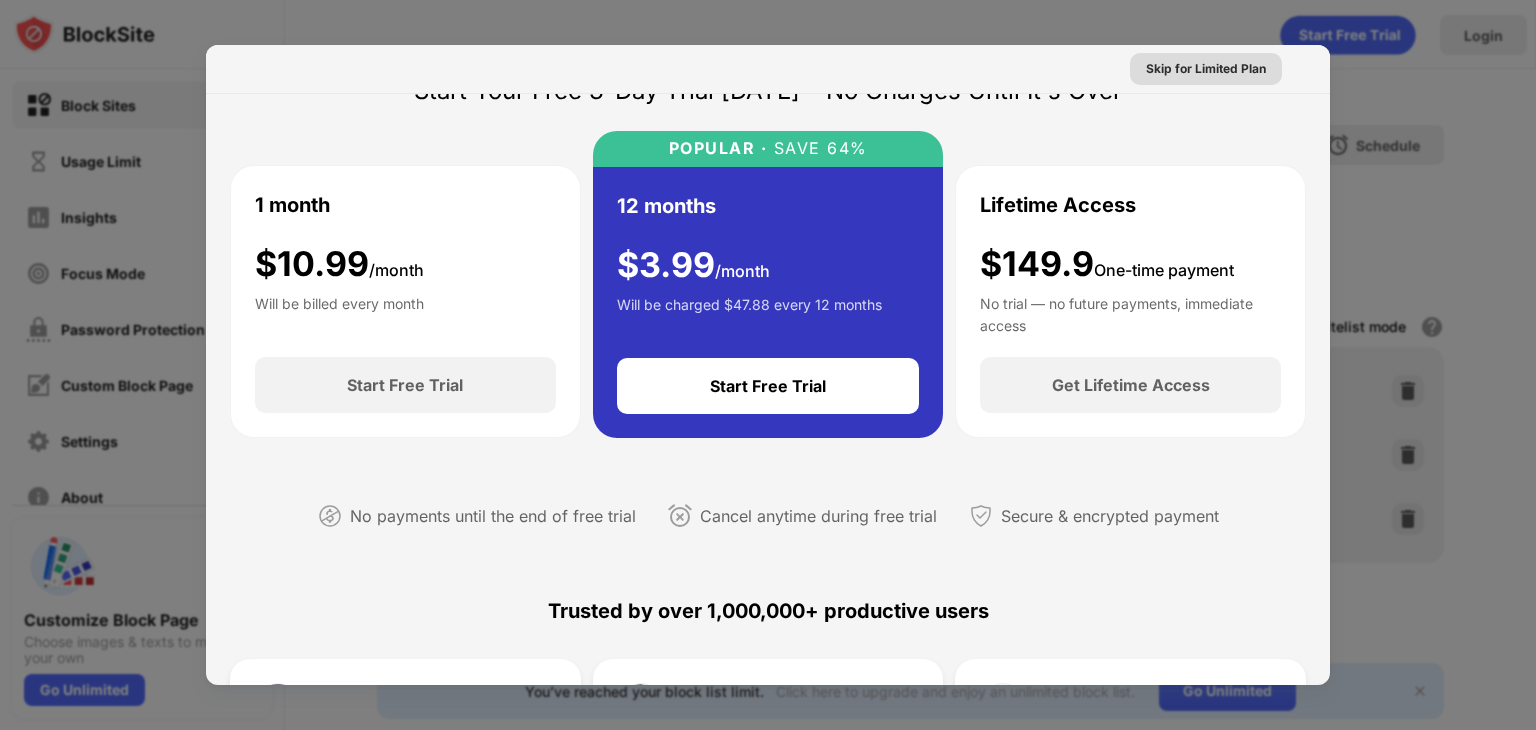 click on "Skip for Limited Plan" at bounding box center [1206, 69] 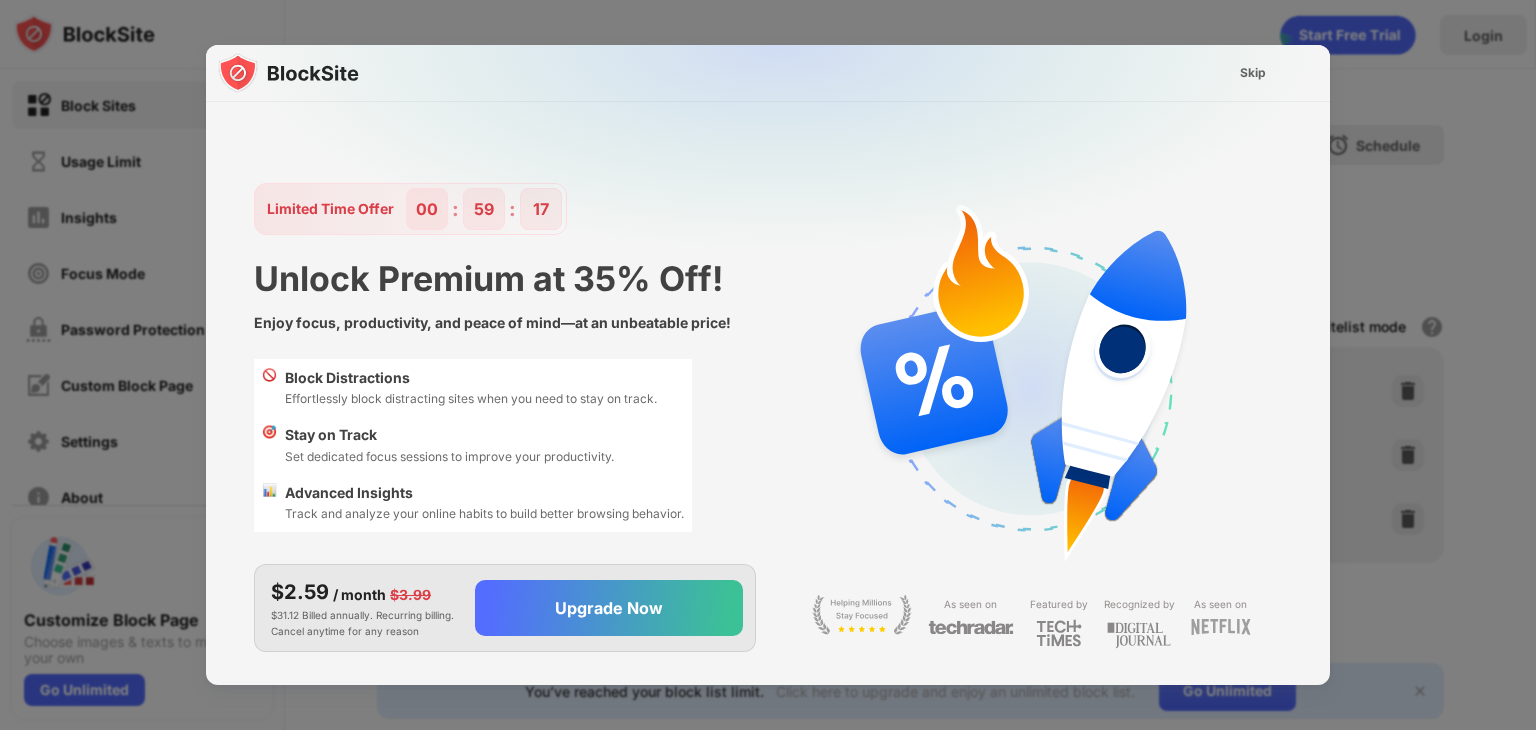scroll, scrollTop: 0, scrollLeft: 0, axis: both 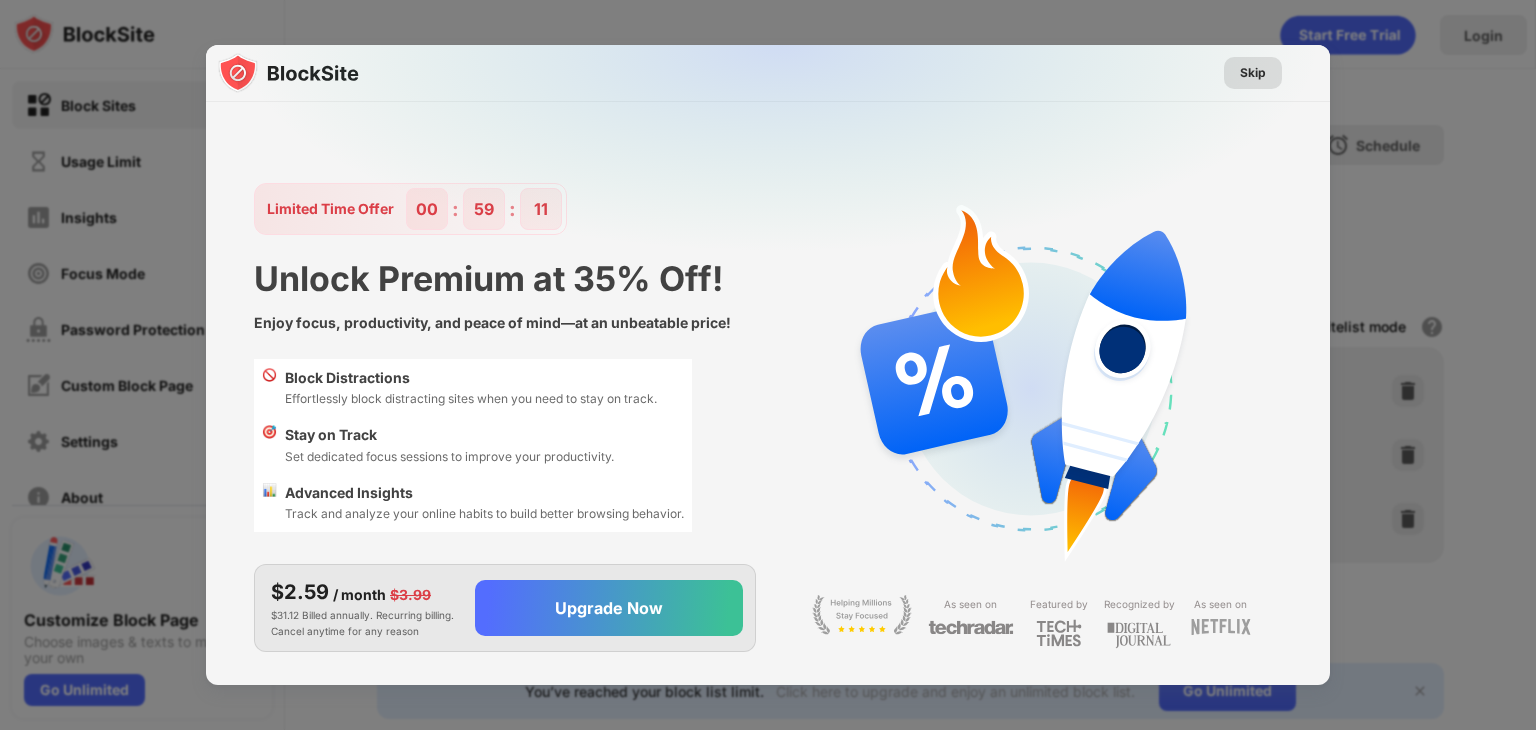 click on "Skip" at bounding box center [1253, 73] 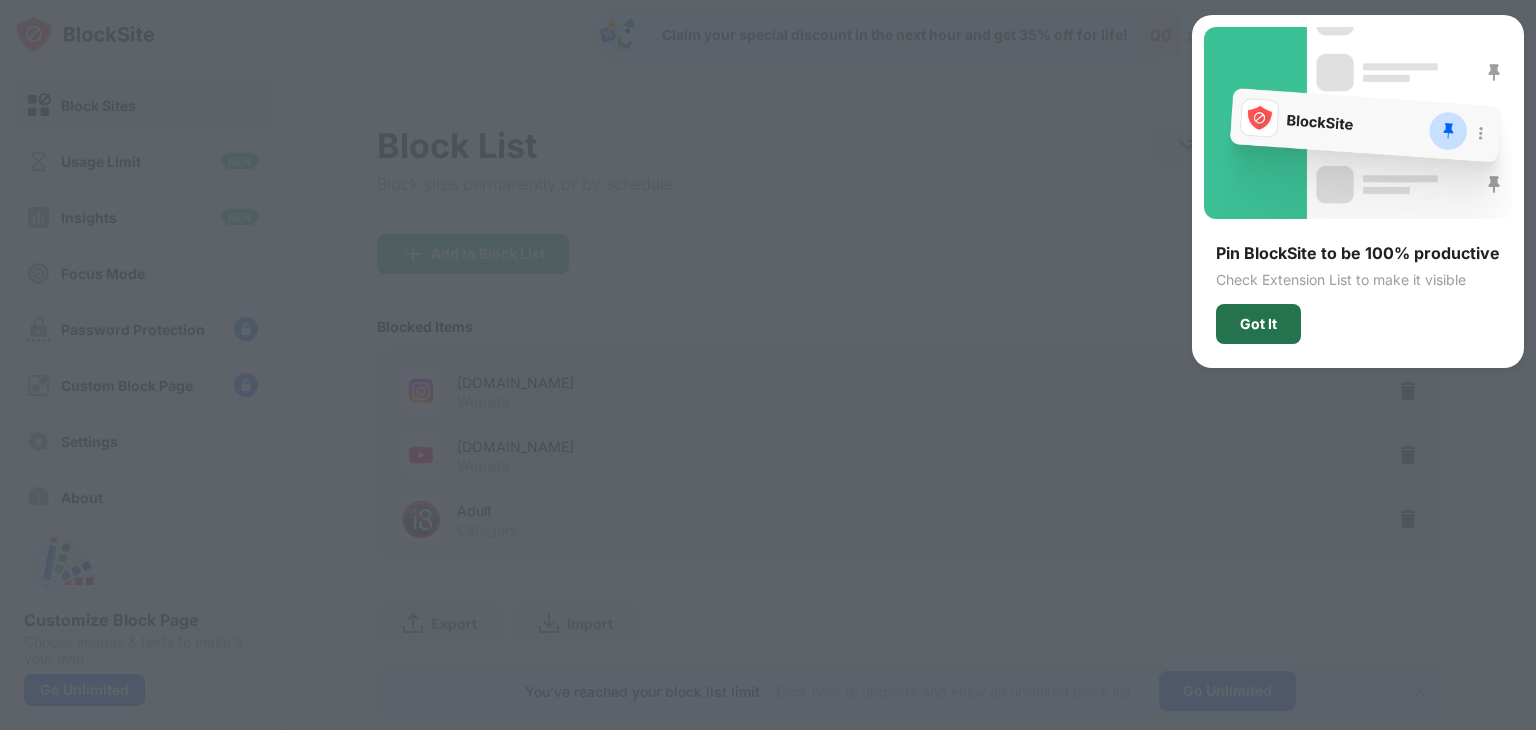 click on "Got It" at bounding box center (1258, 324) 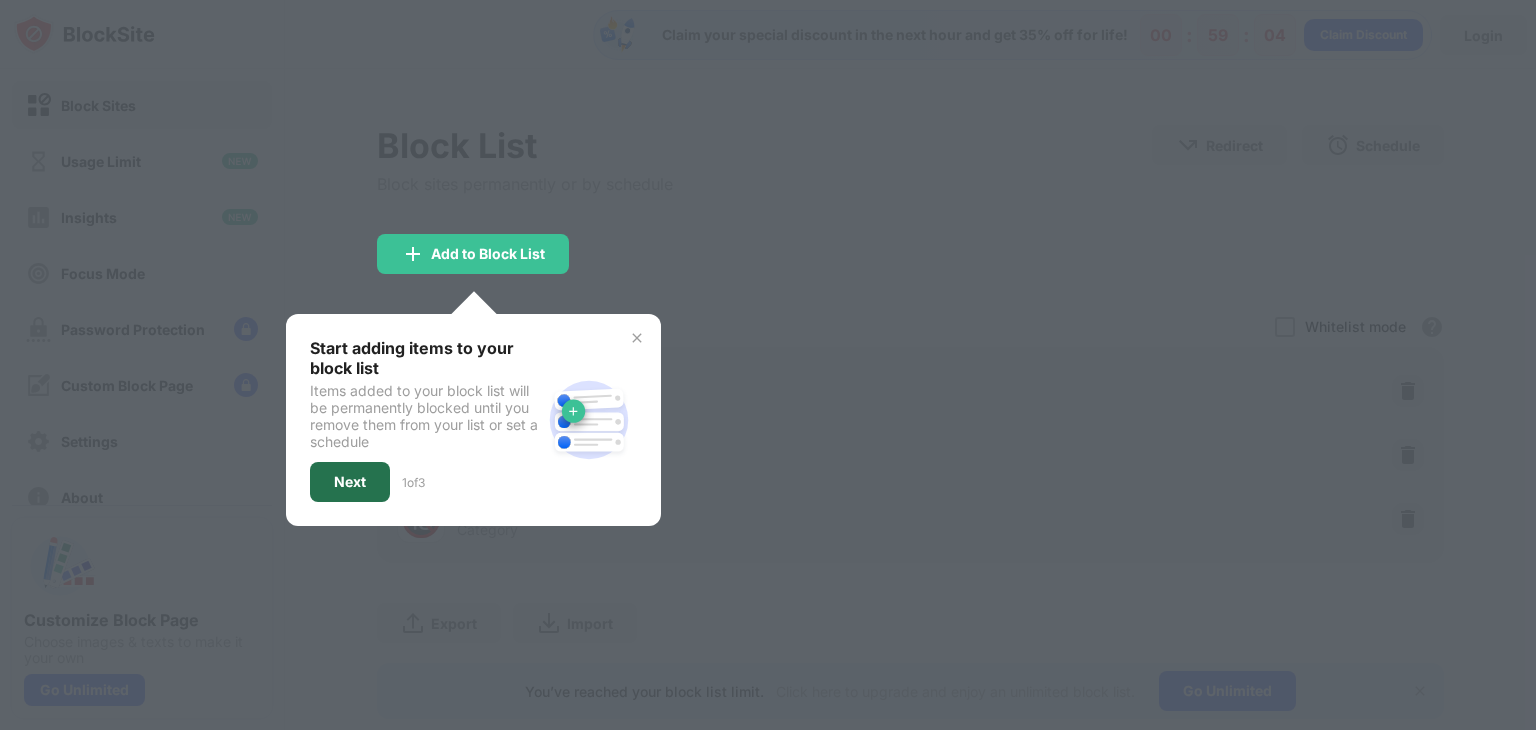click on "Next" at bounding box center [350, 482] 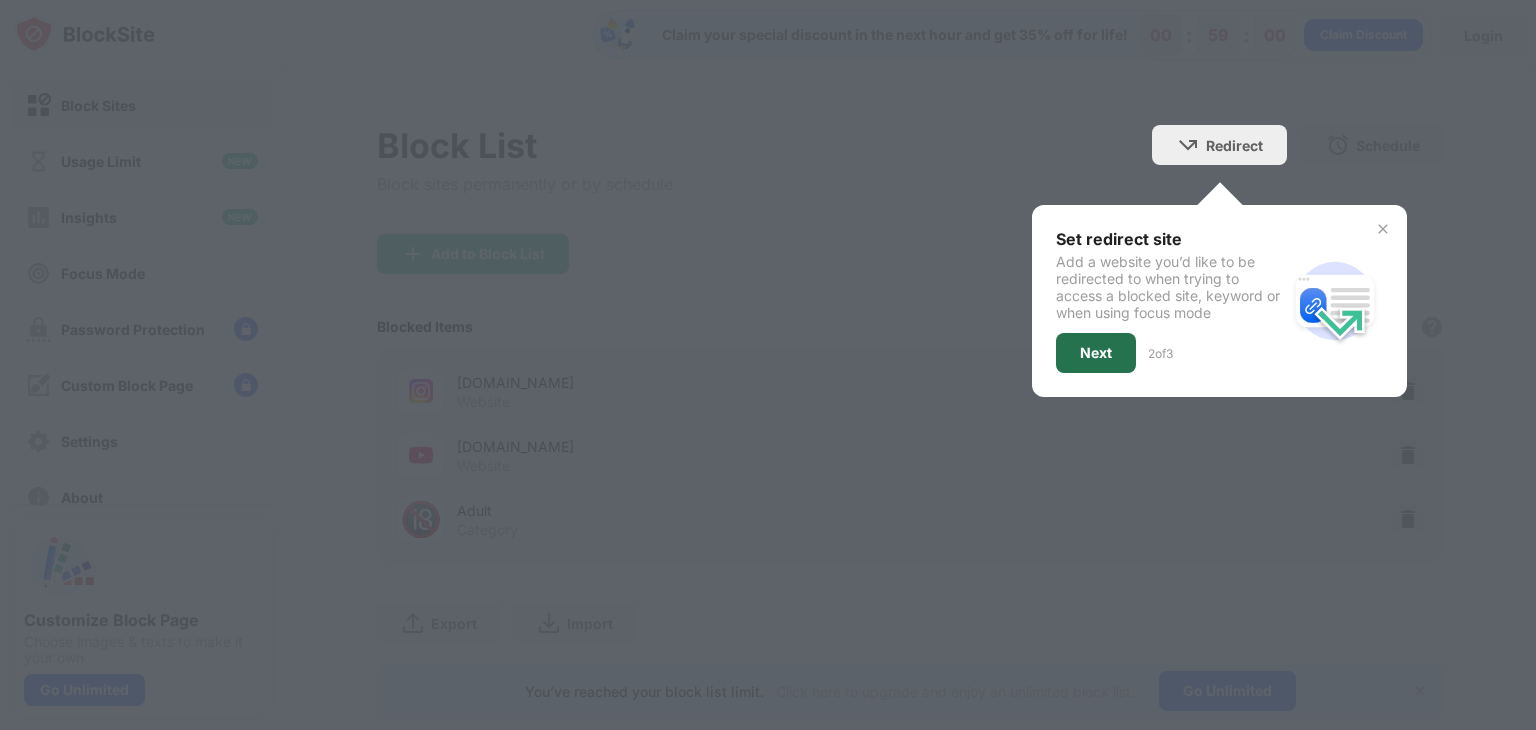 click on "Next" at bounding box center (1096, 353) 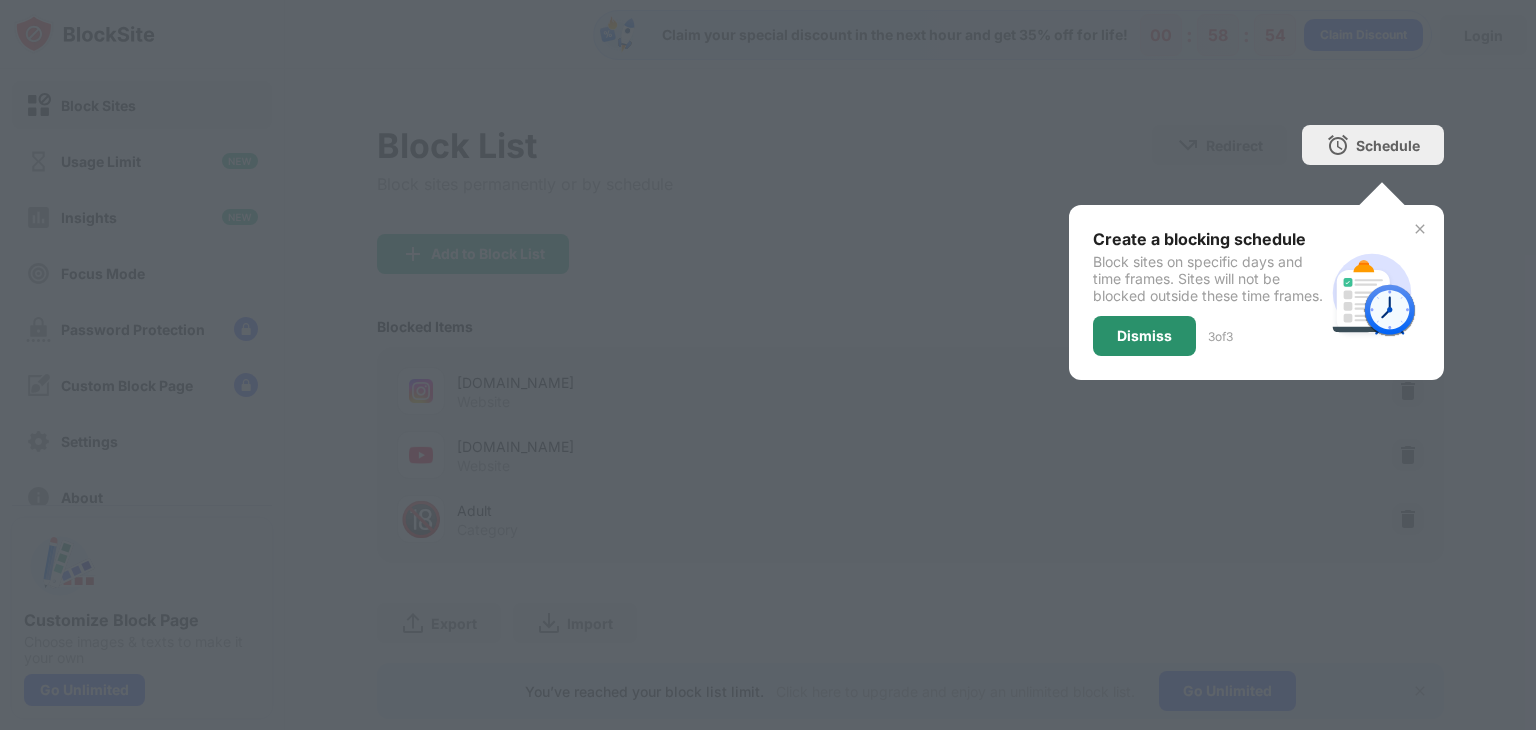 click on "Dismiss" at bounding box center (1144, 336) 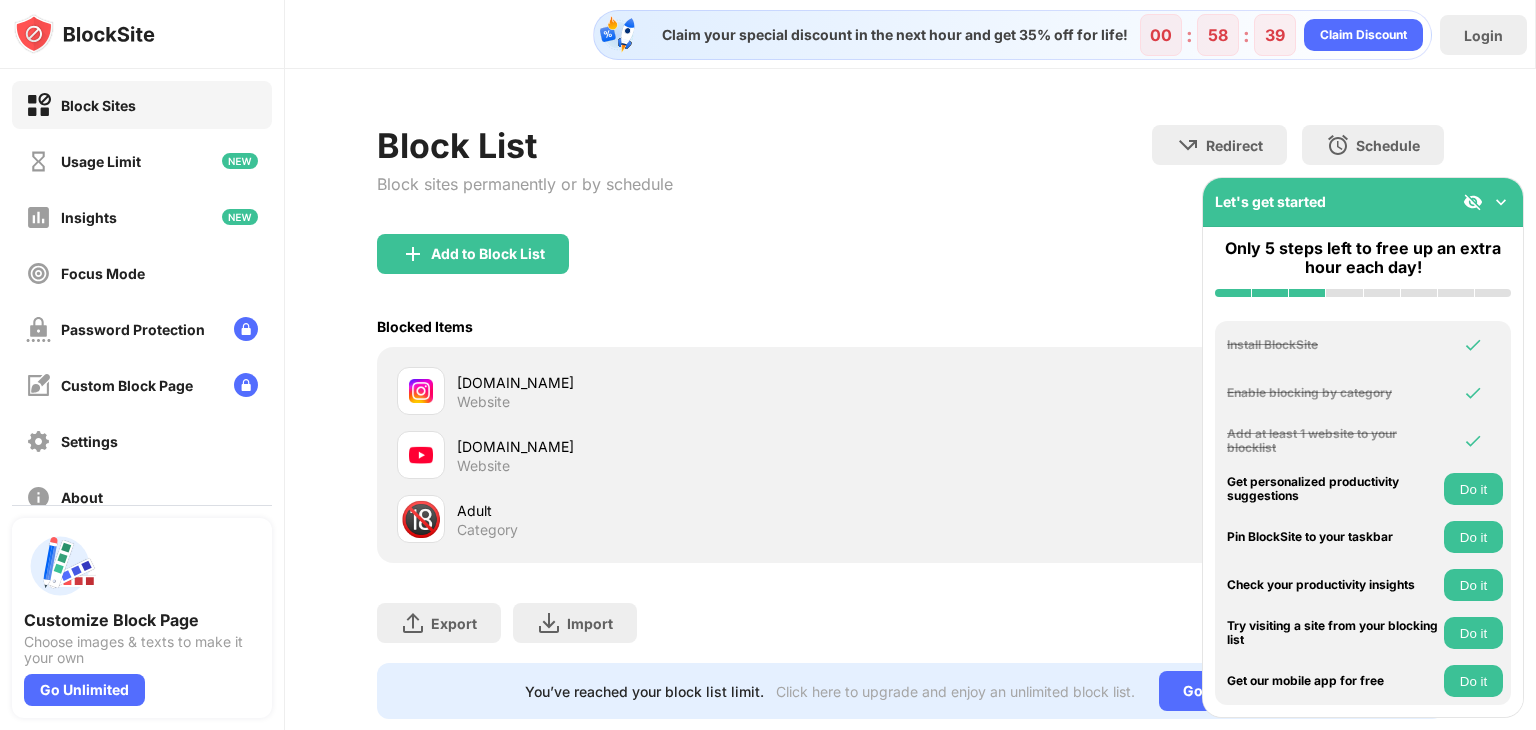 click on "Do it" at bounding box center [1473, 489] 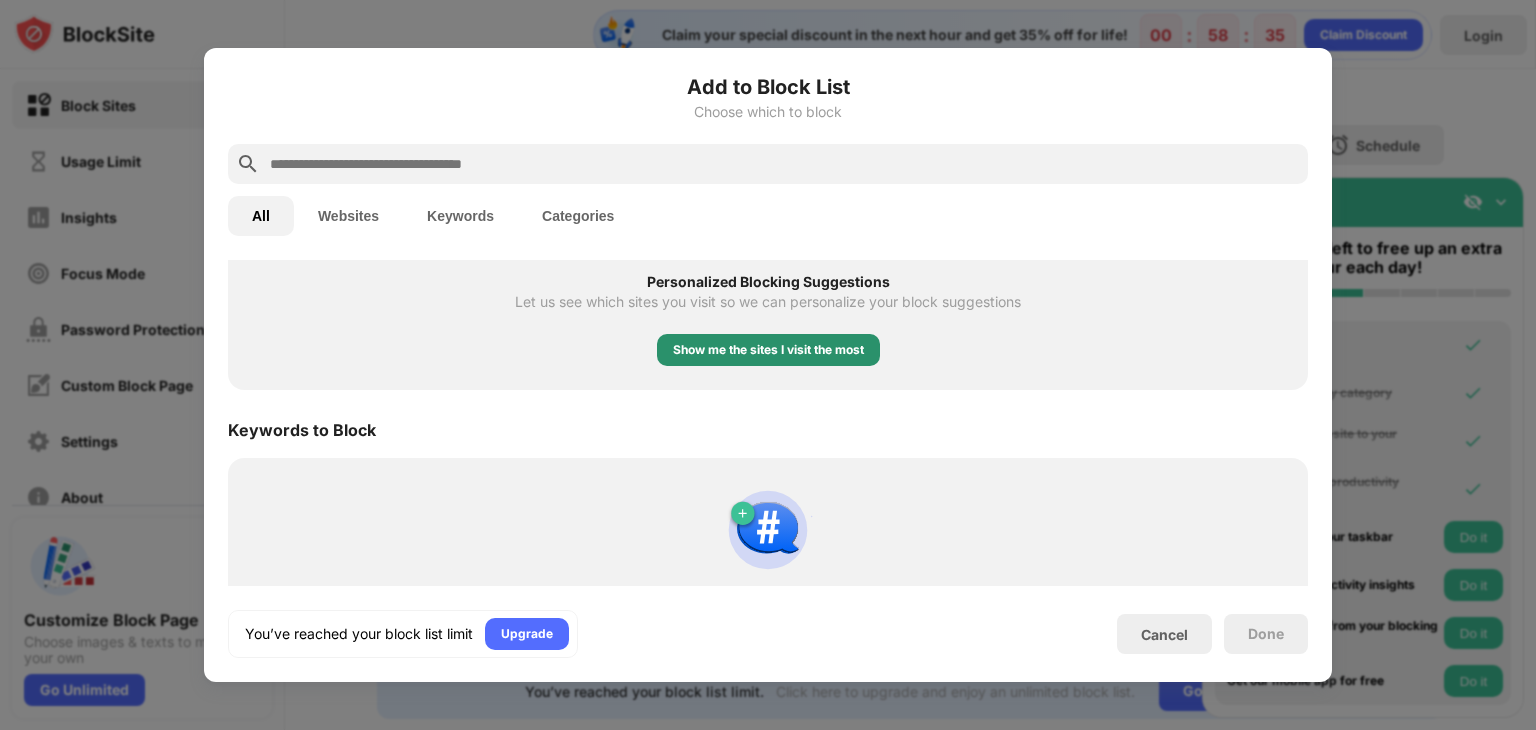 scroll, scrollTop: 896, scrollLeft: 0, axis: vertical 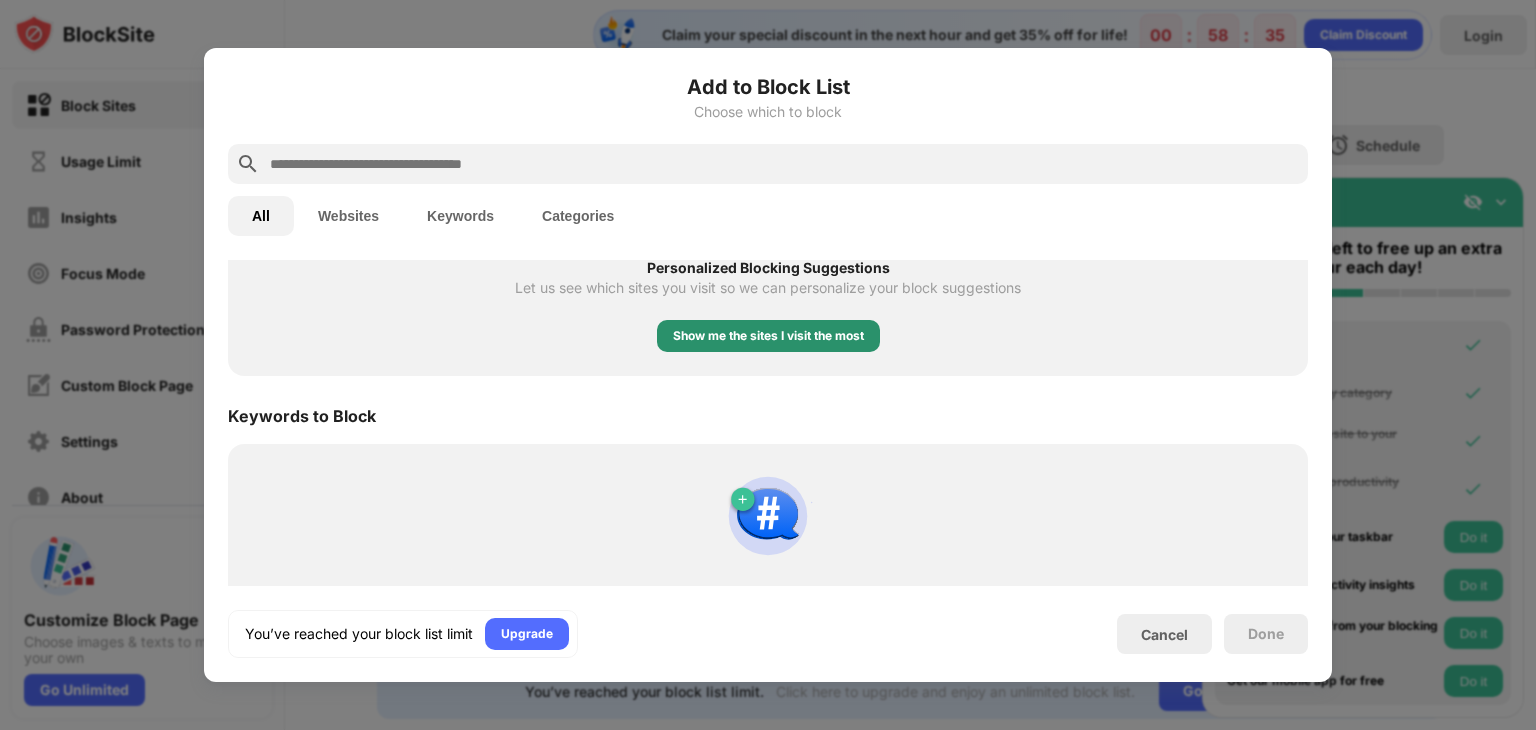 drag, startPoint x: 851, startPoint y: 427, endPoint x: 860, endPoint y: 413, distance: 16.643316 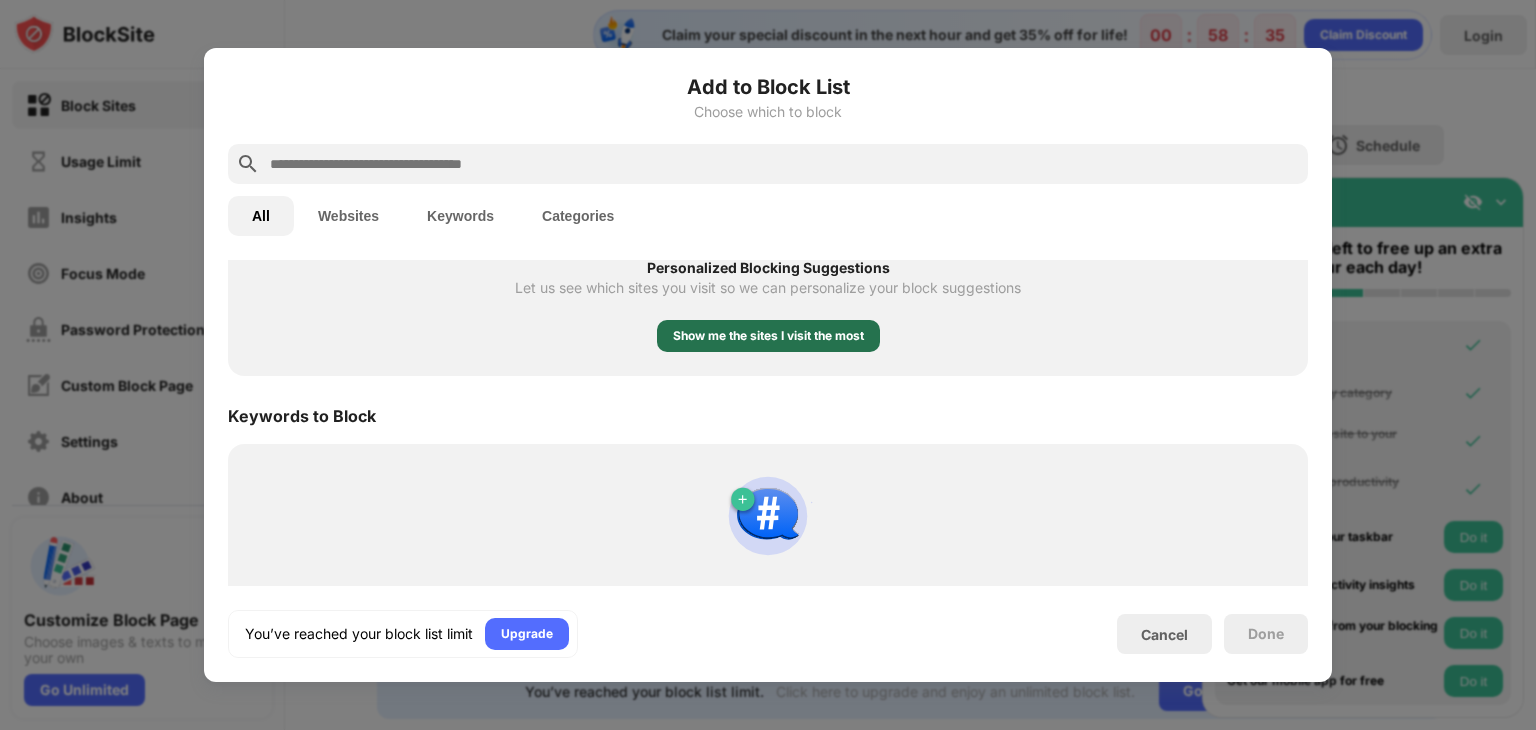 click on "Show me the sites I visit the most" at bounding box center (768, 336) 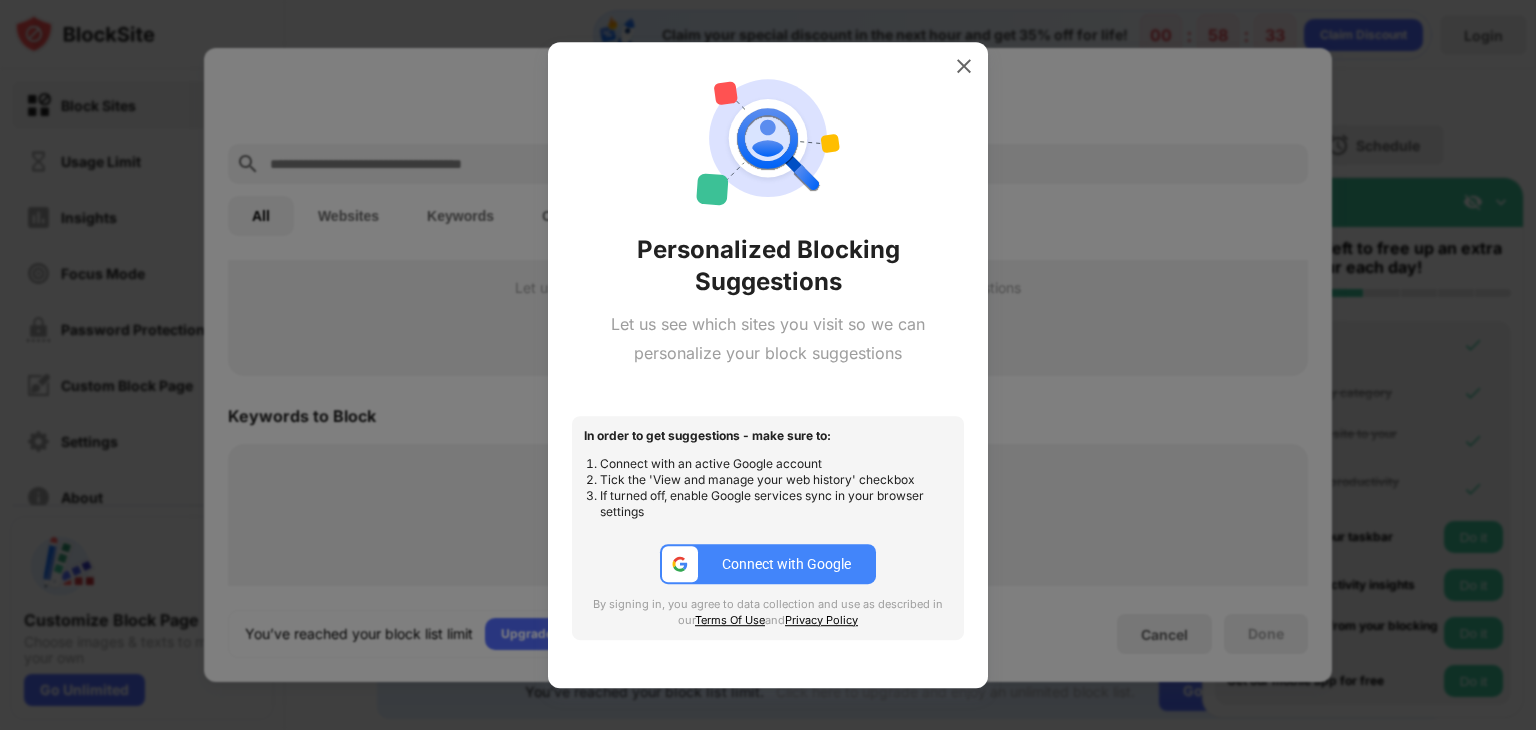 click on "Connect with Google" at bounding box center [768, 564] 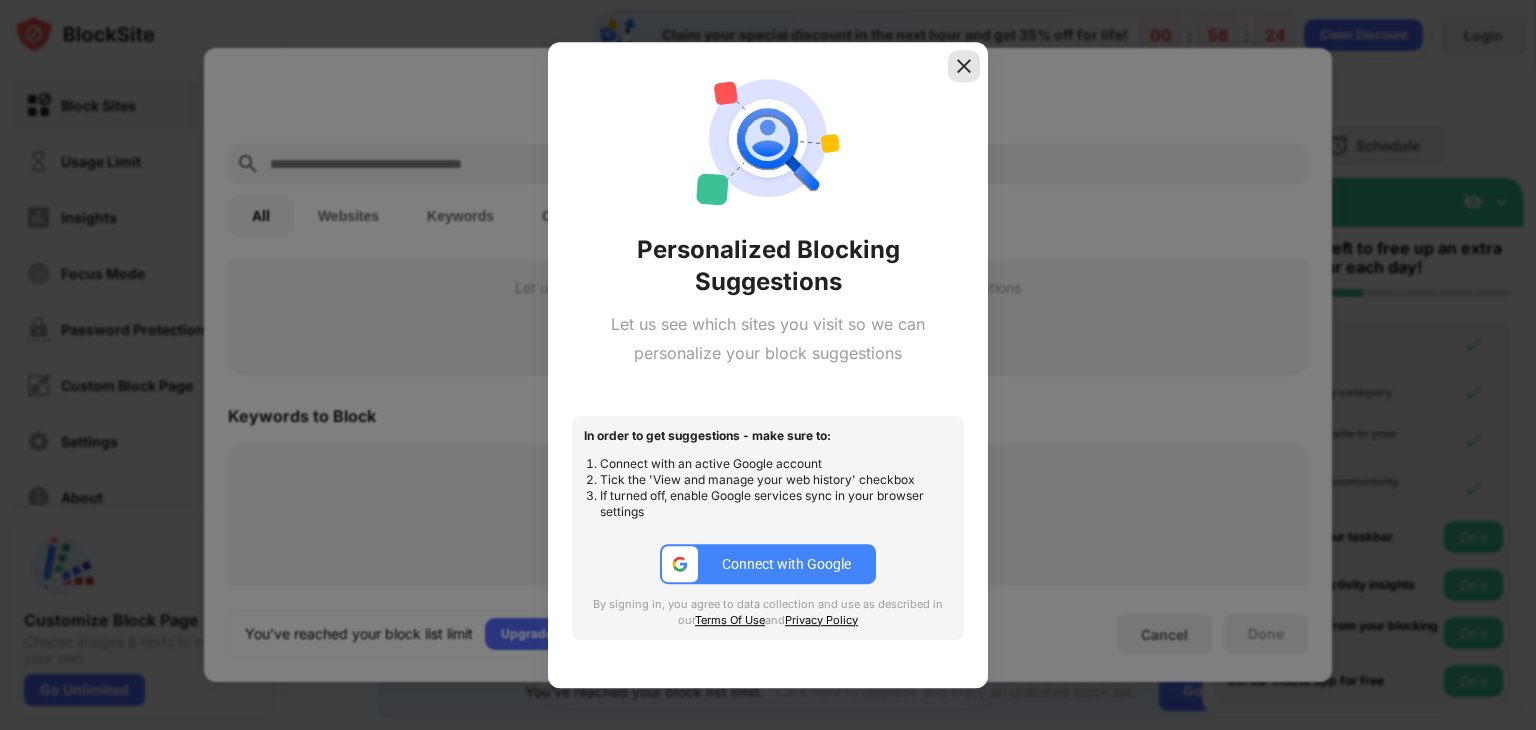 click at bounding box center (964, 66) 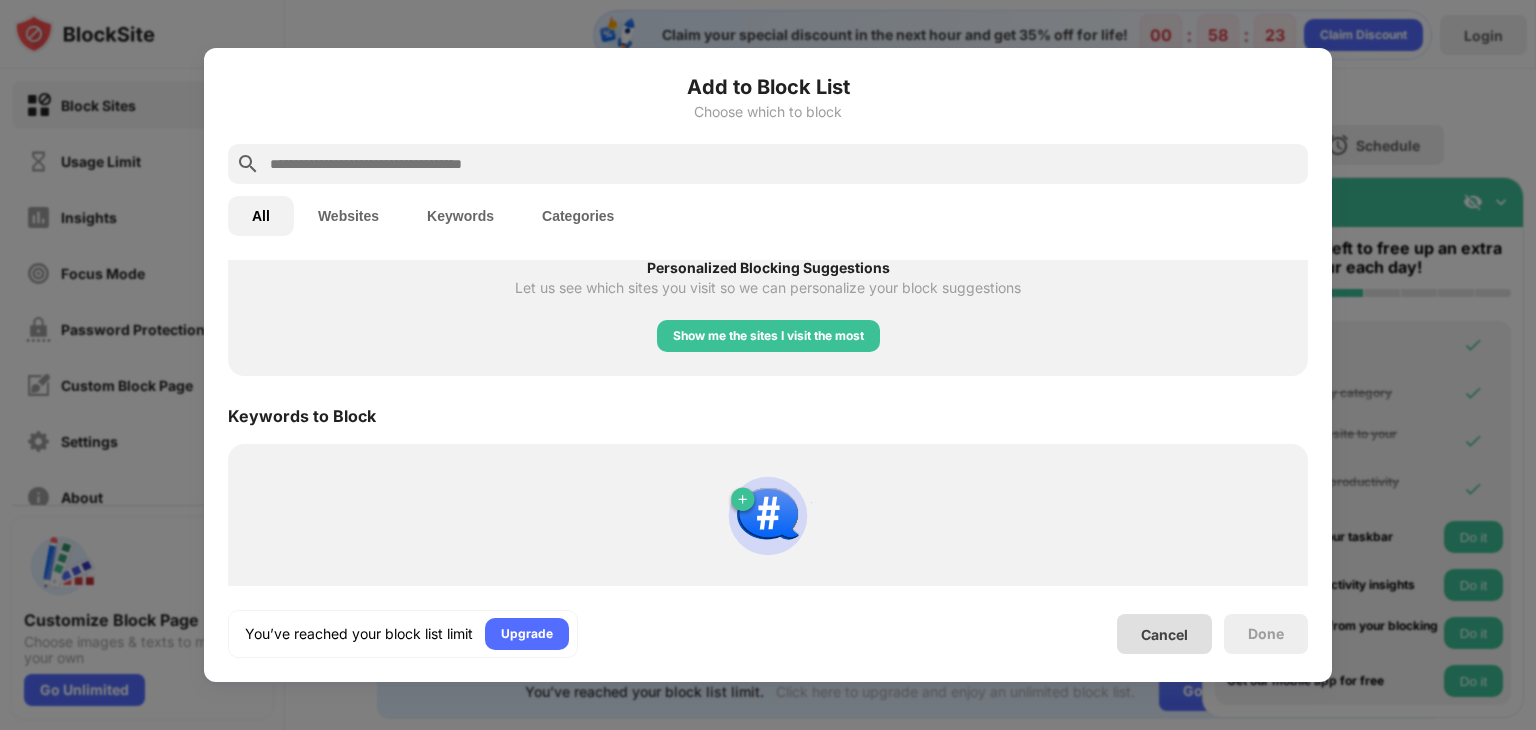 click on "Cancel" at bounding box center [1164, 634] 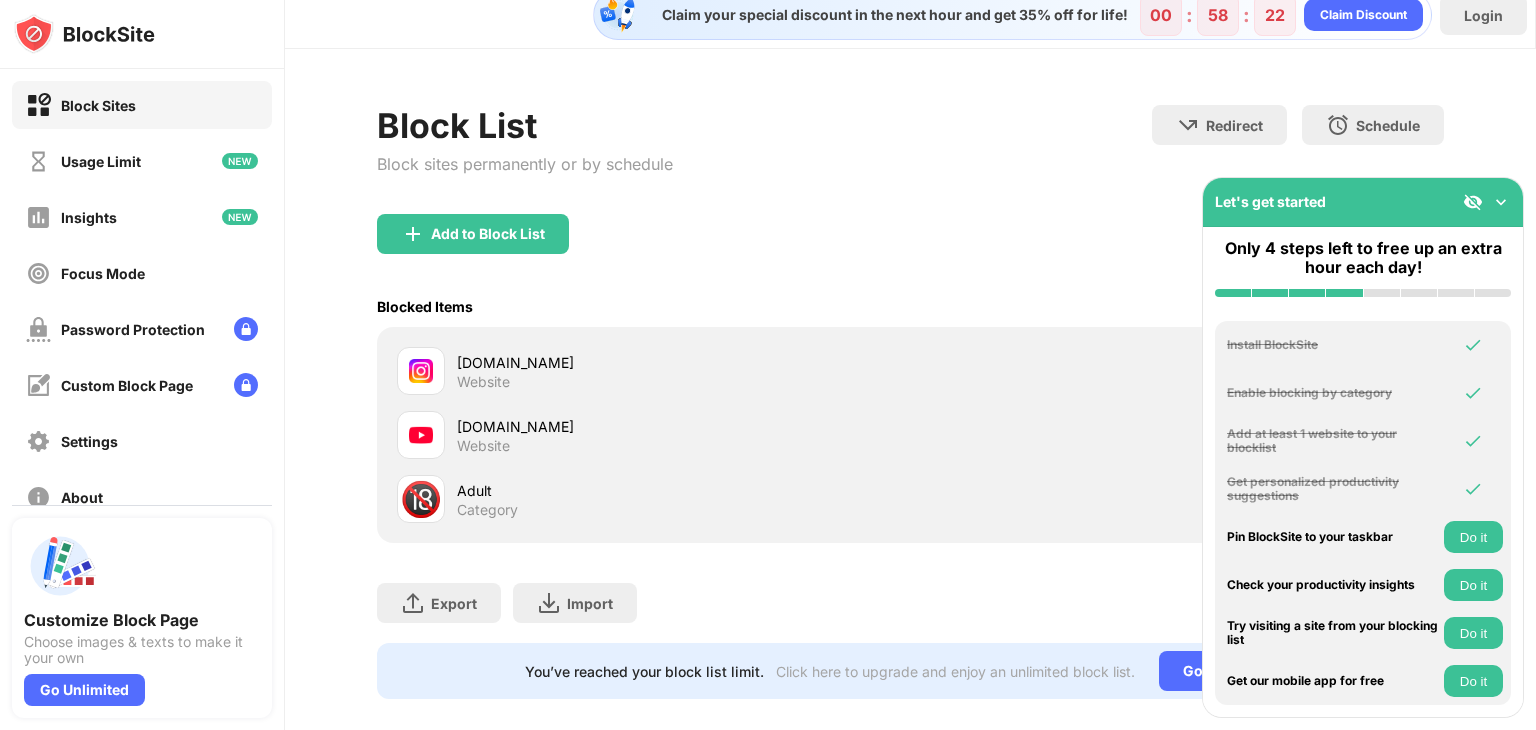 scroll, scrollTop: 59, scrollLeft: 0, axis: vertical 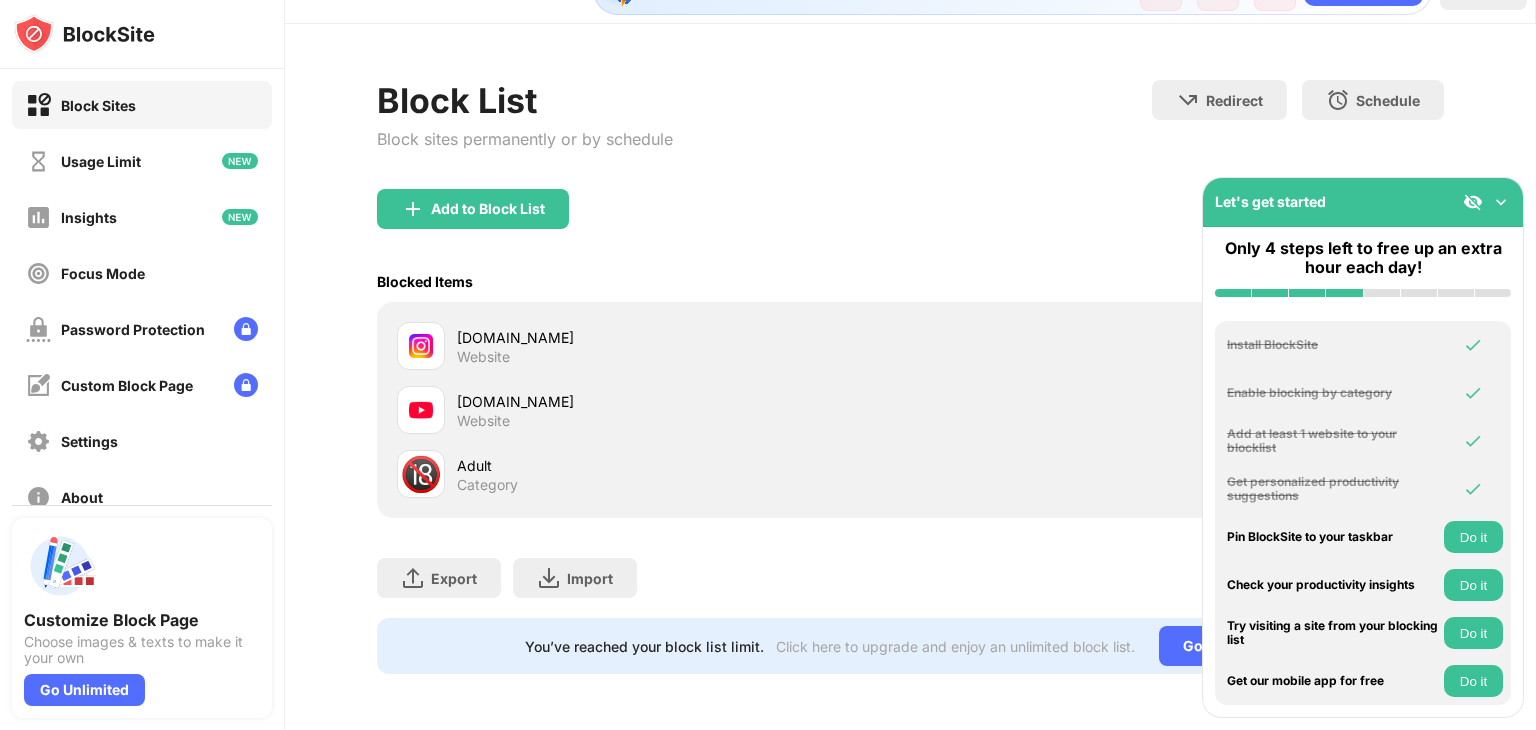 click at bounding box center [1501, 202] 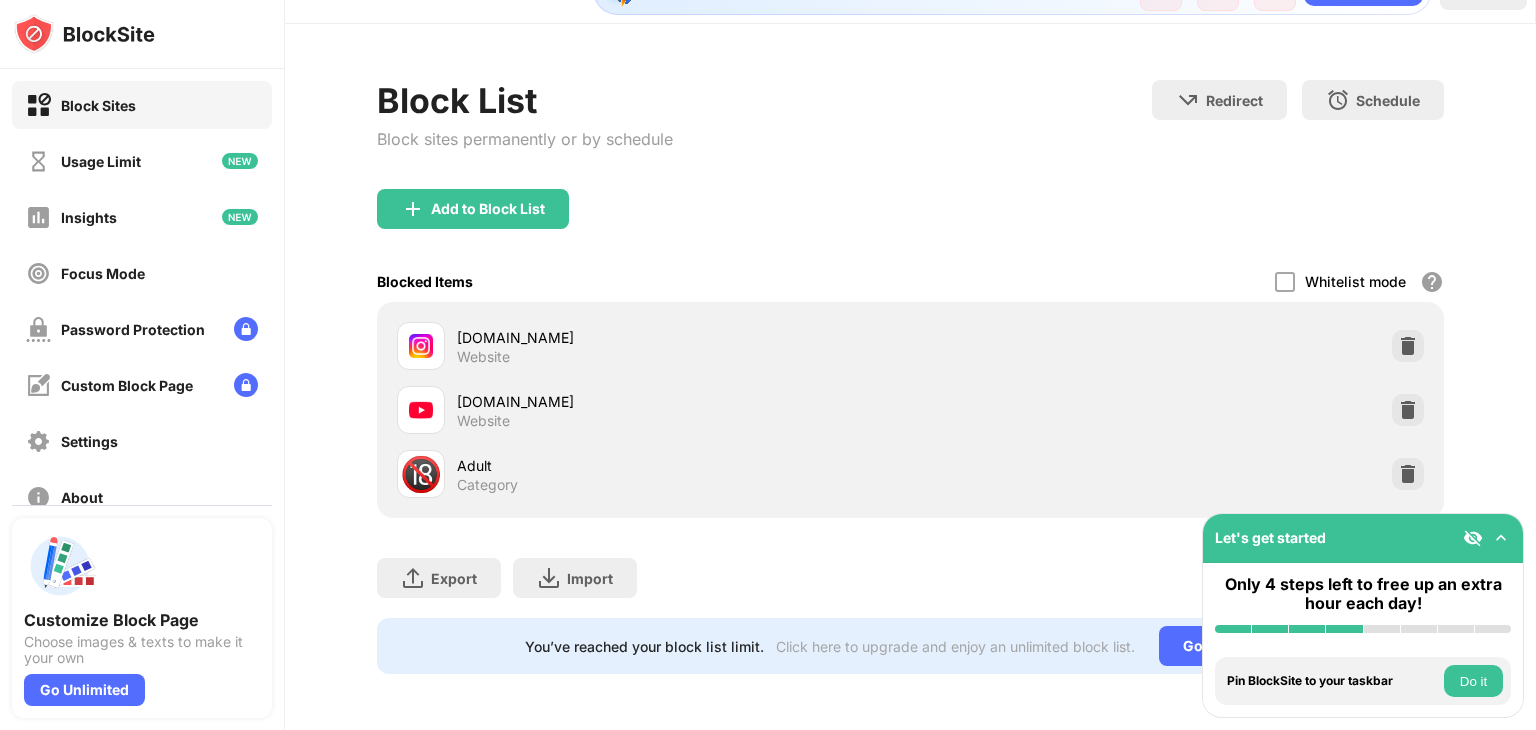 click on "Add to Block List" at bounding box center (910, 225) 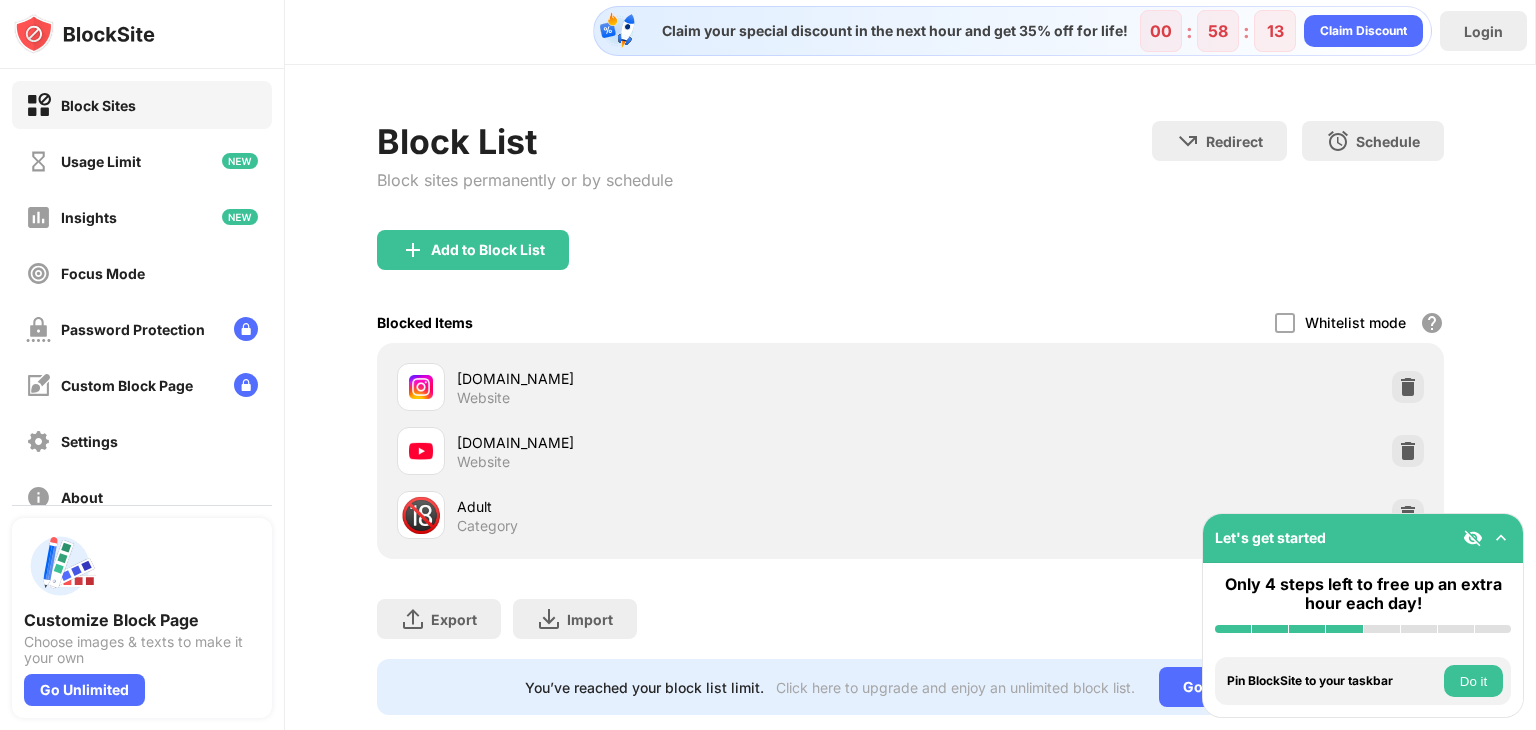scroll, scrollTop: 0, scrollLeft: 0, axis: both 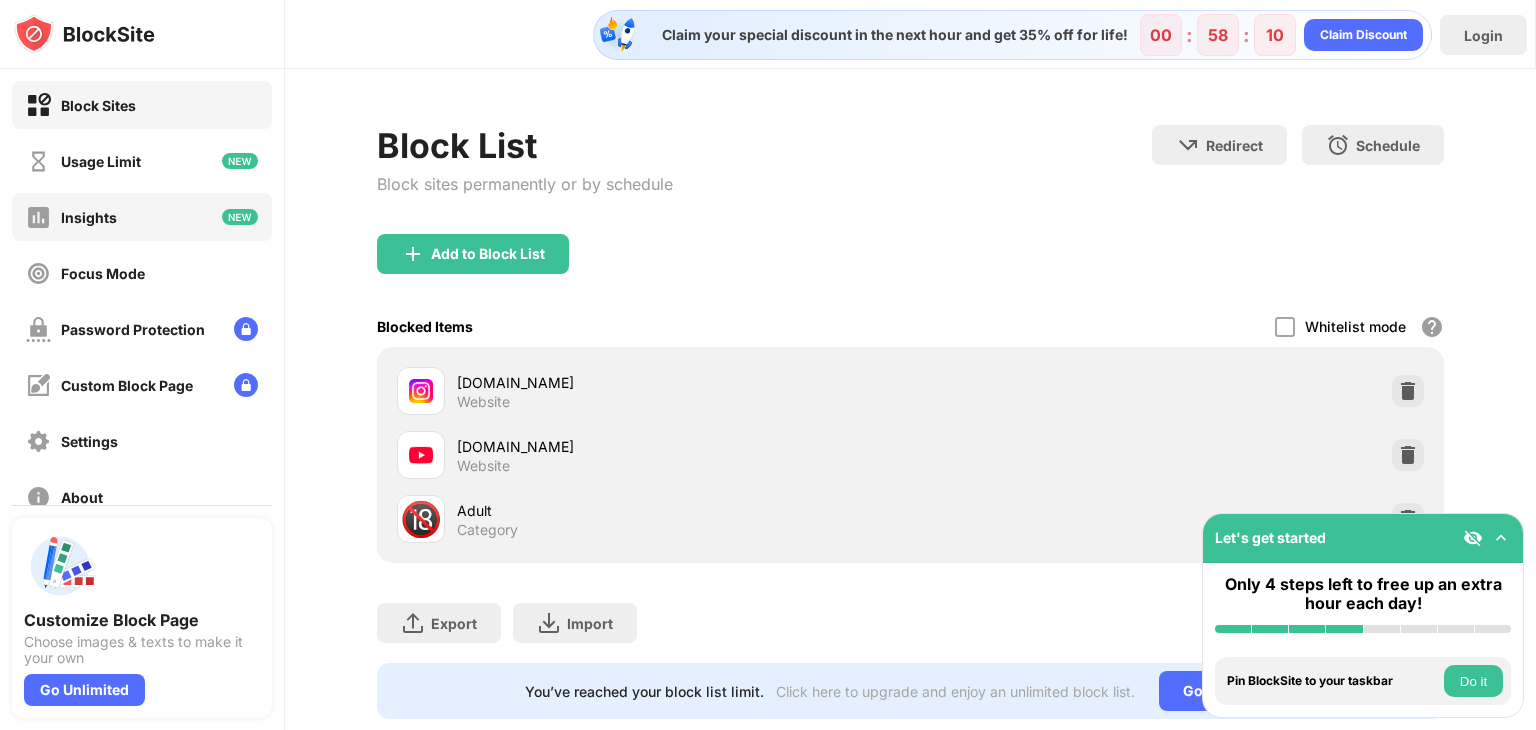 click on "Insights" at bounding box center [142, 217] 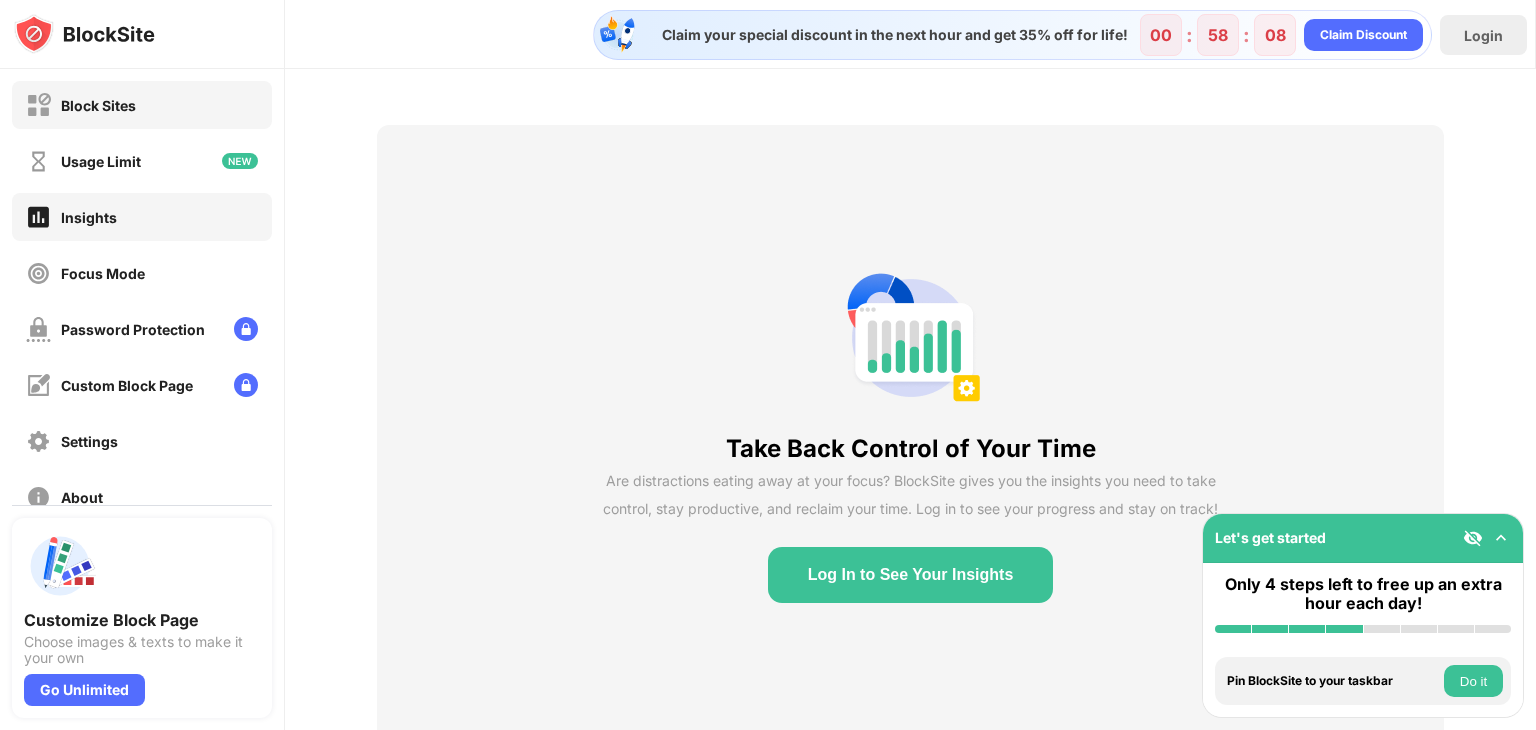 click on "Block Sites" at bounding box center (142, 105) 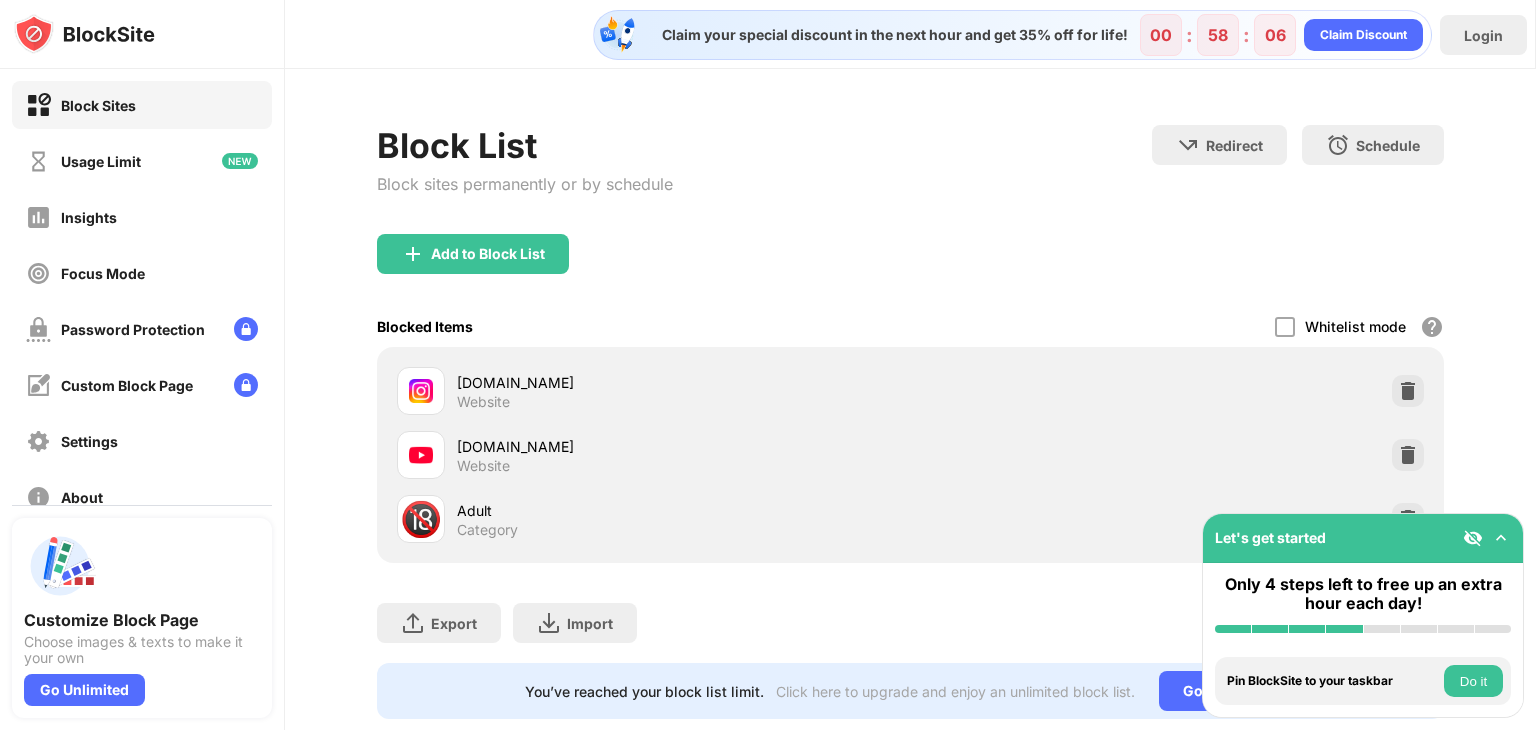 scroll, scrollTop: 59, scrollLeft: 0, axis: vertical 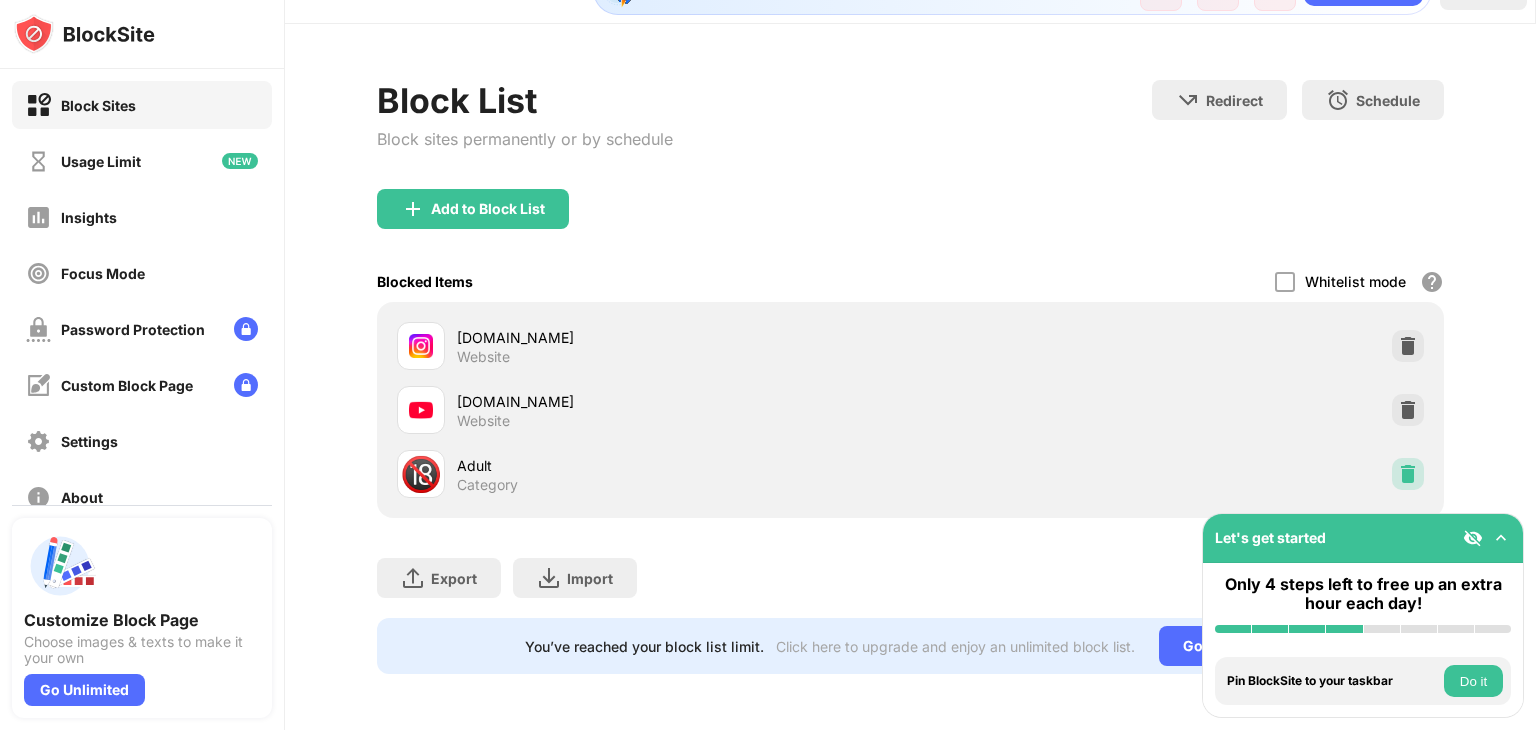 click at bounding box center (1408, 474) 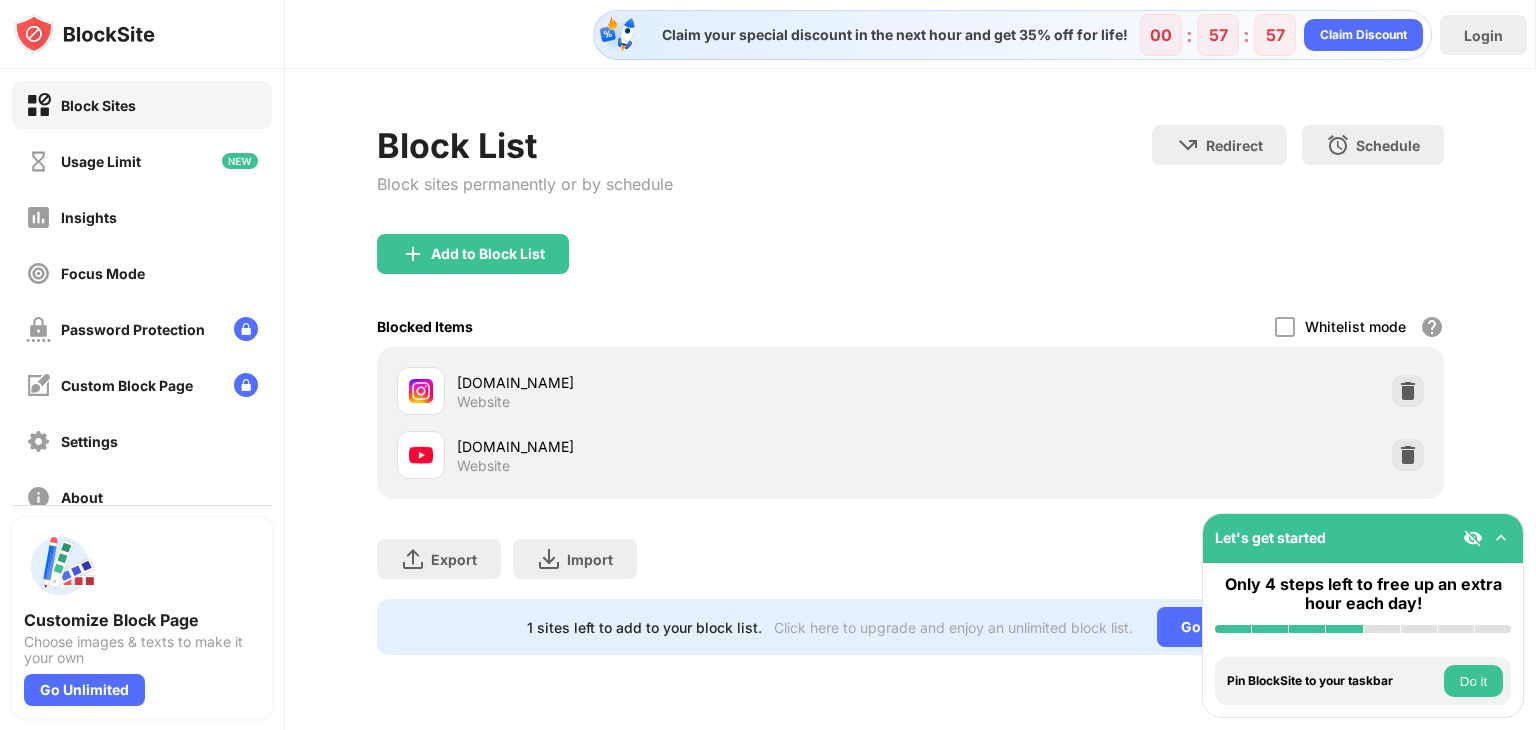 click on "Let's get started" at bounding box center (1363, 538) 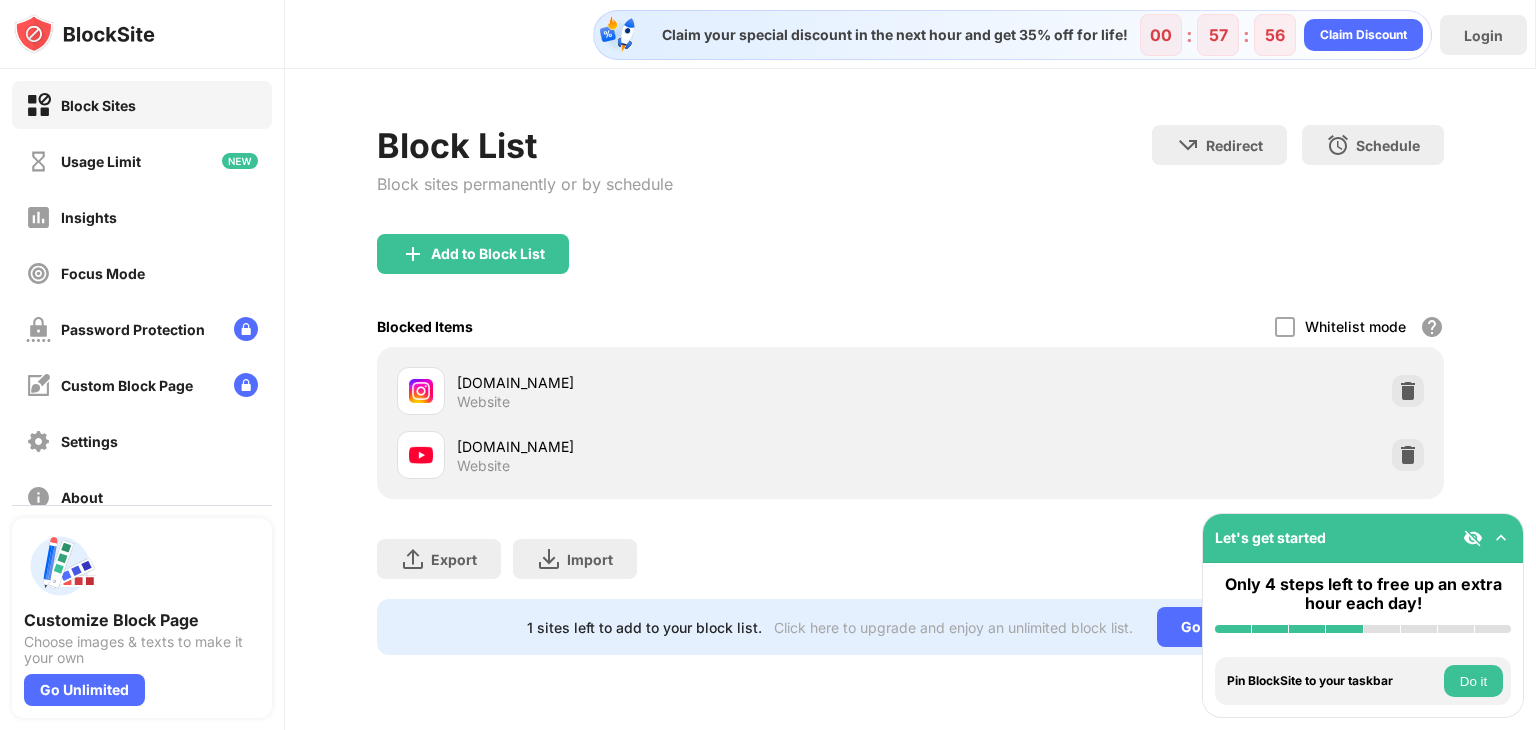 click on "Do it" at bounding box center [1473, 681] 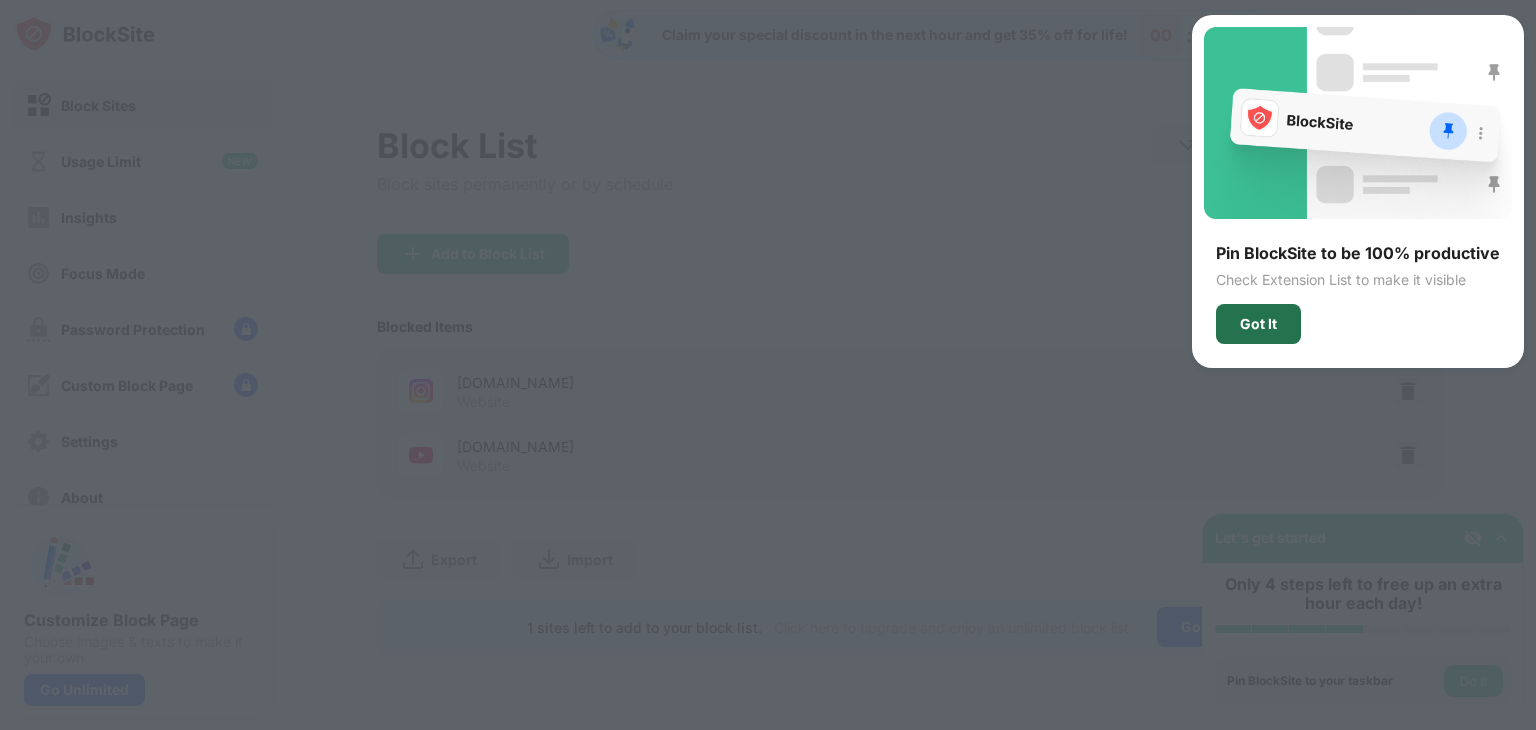 click on "Got It" at bounding box center [1258, 324] 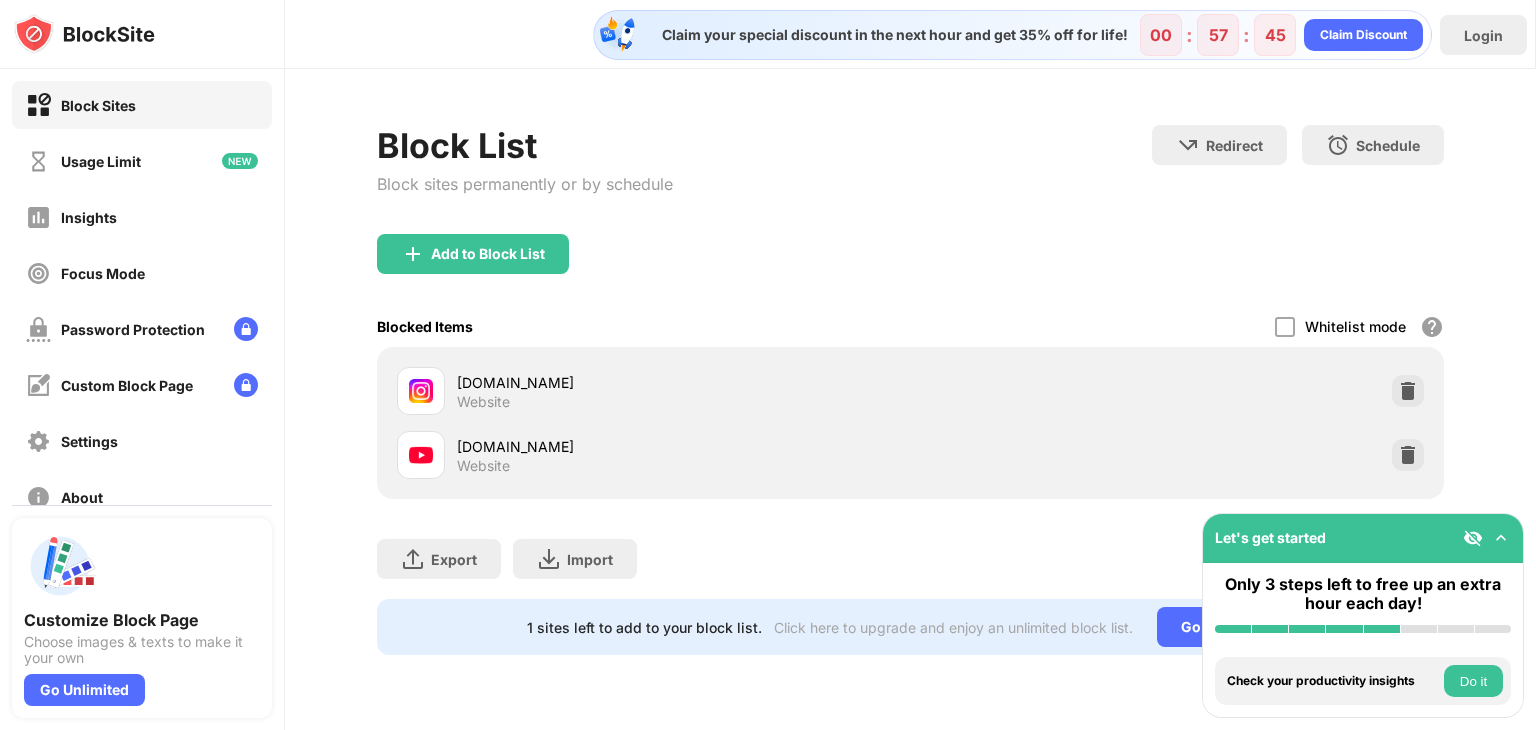 click on "Block List Block sites permanently or by schedule Redirect Choose a site to be redirected to when blocking is active Schedule Select which days and timeframes the block list will be active." at bounding box center [910, 179] 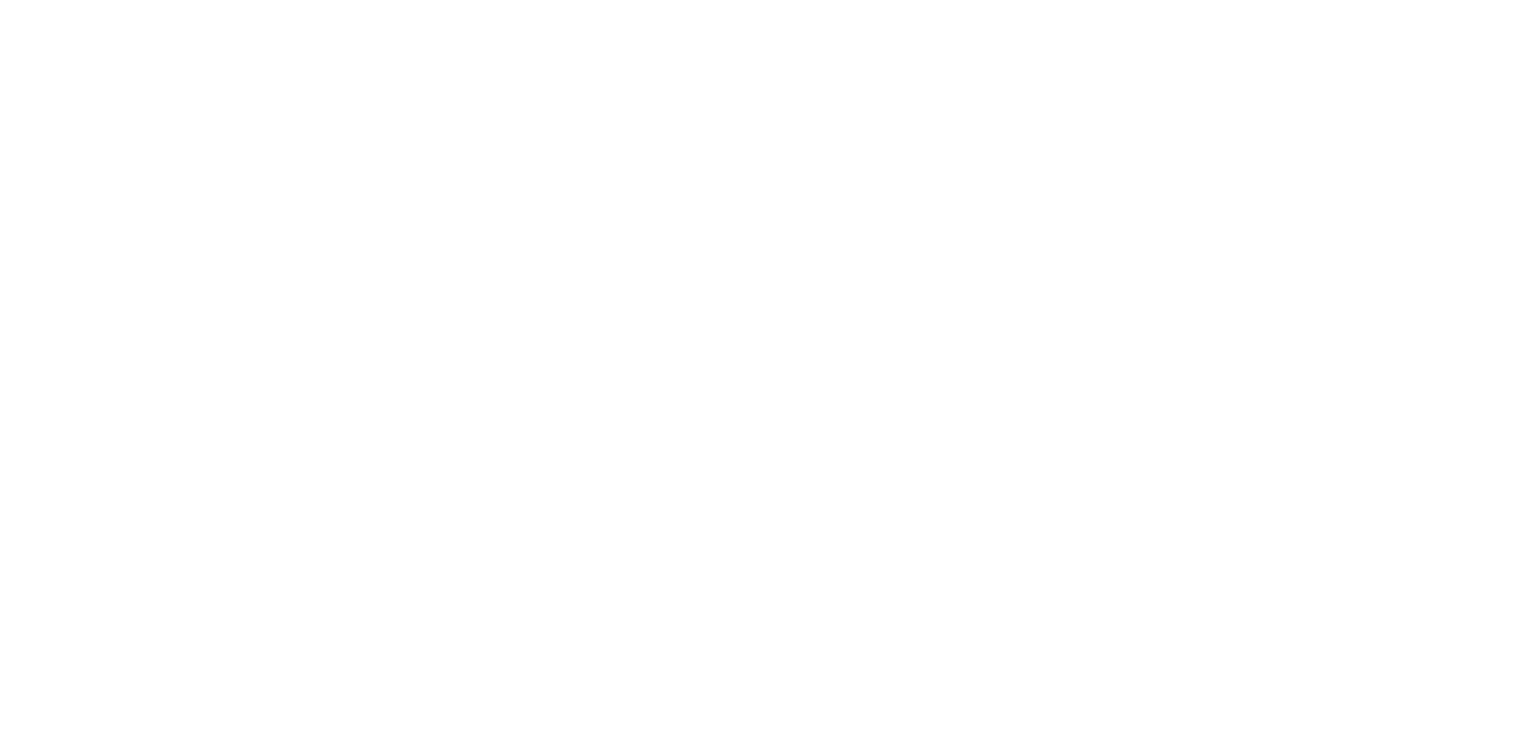scroll, scrollTop: 0, scrollLeft: 0, axis: both 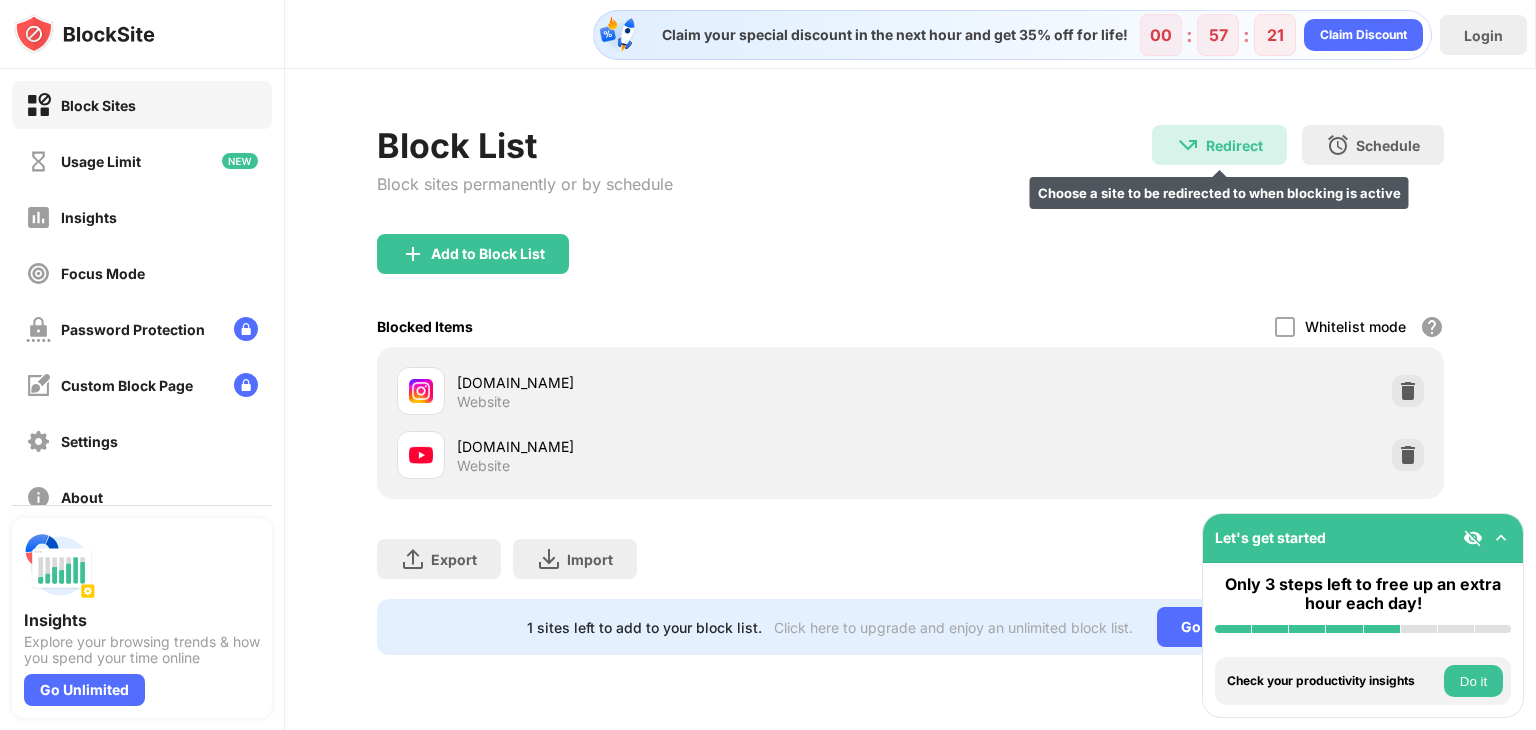 click on "Redirect" at bounding box center (1234, 145) 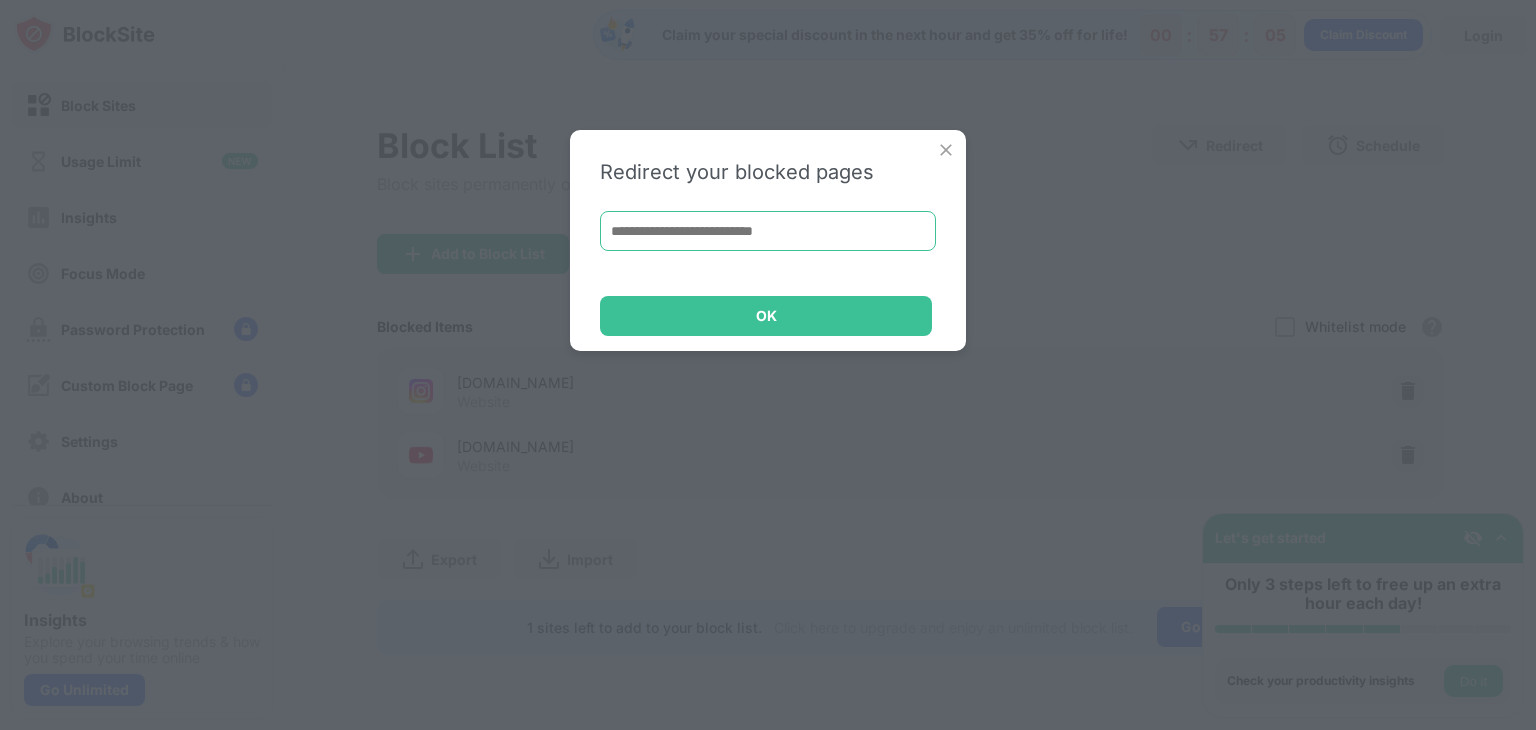 click at bounding box center [768, 231] 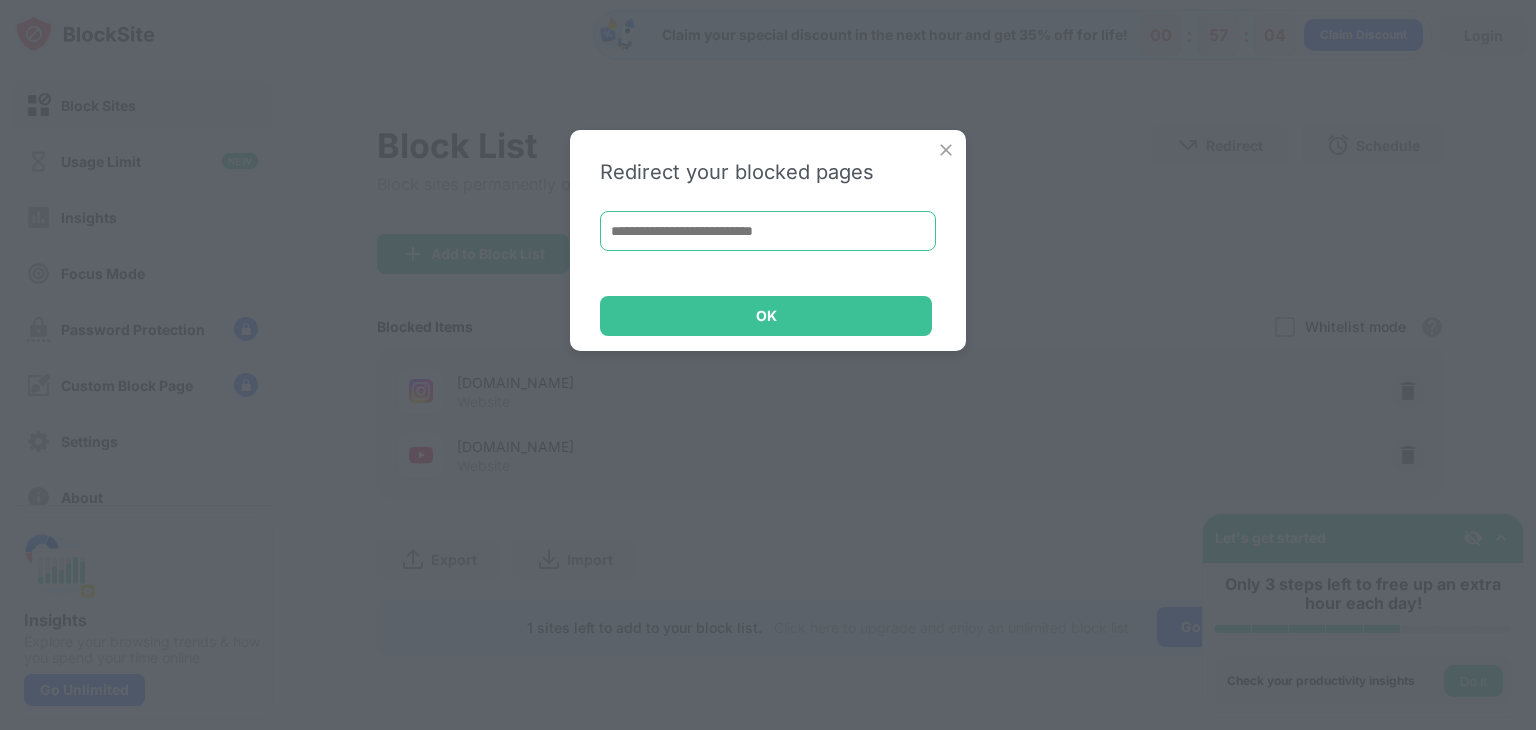 paste on "**********" 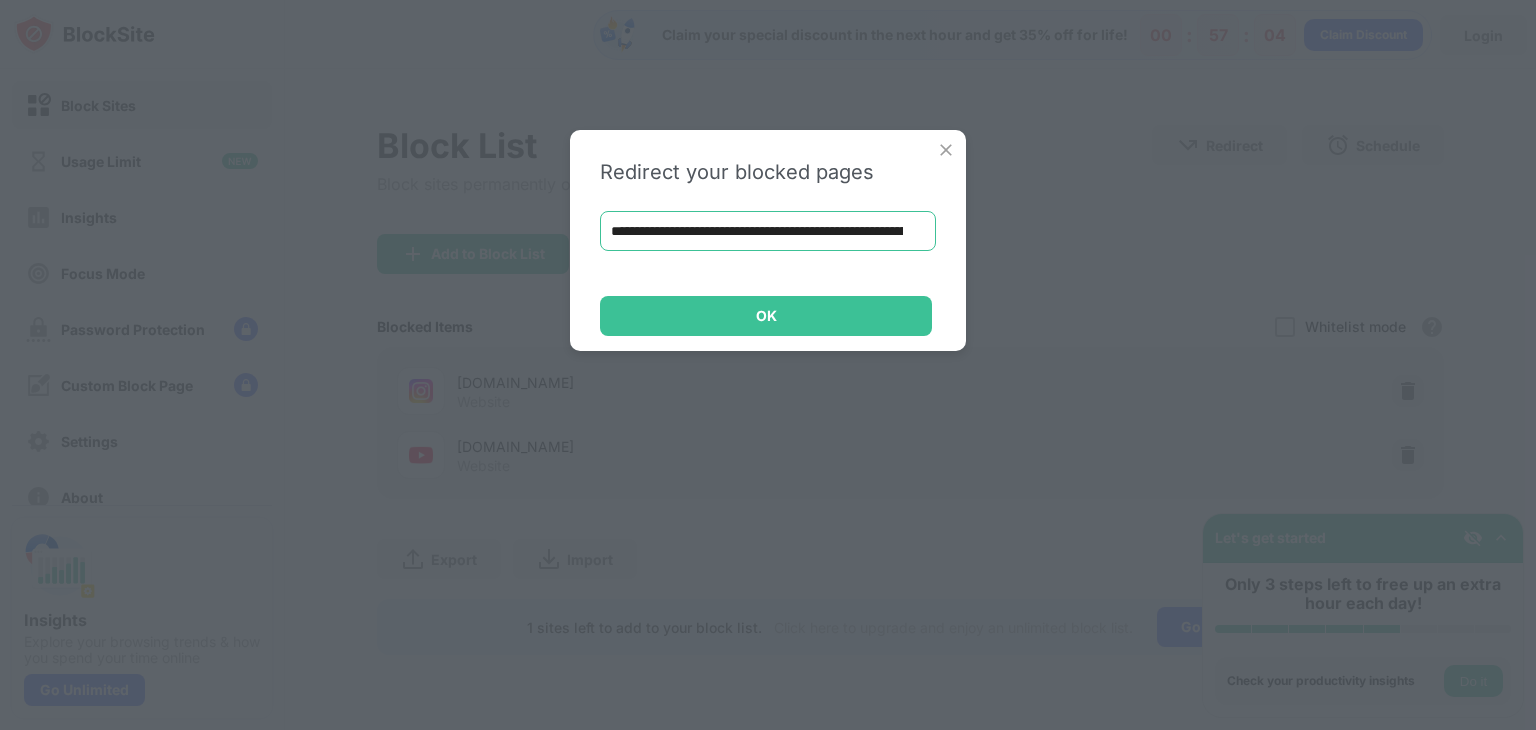 scroll, scrollTop: 0, scrollLeft: 239, axis: horizontal 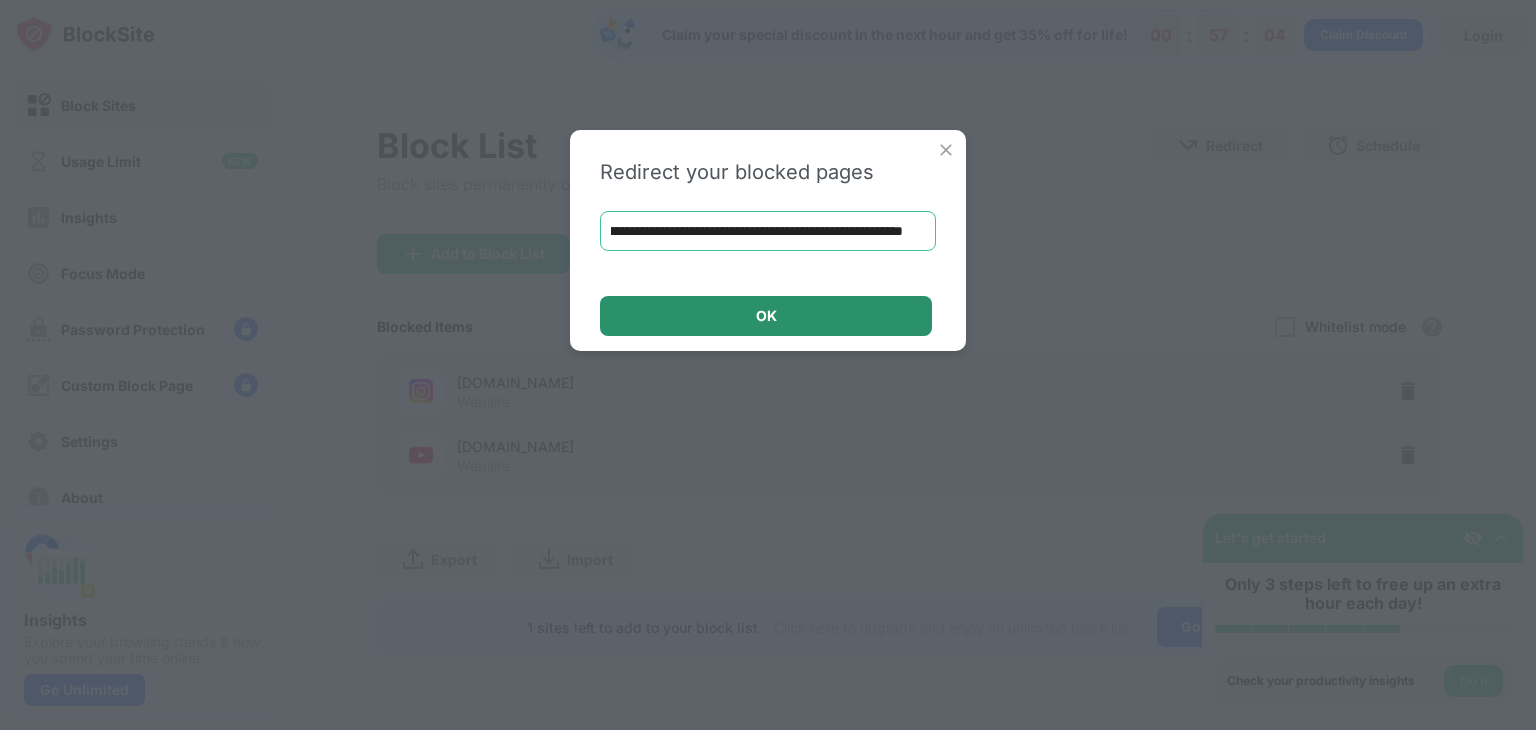 type on "**********" 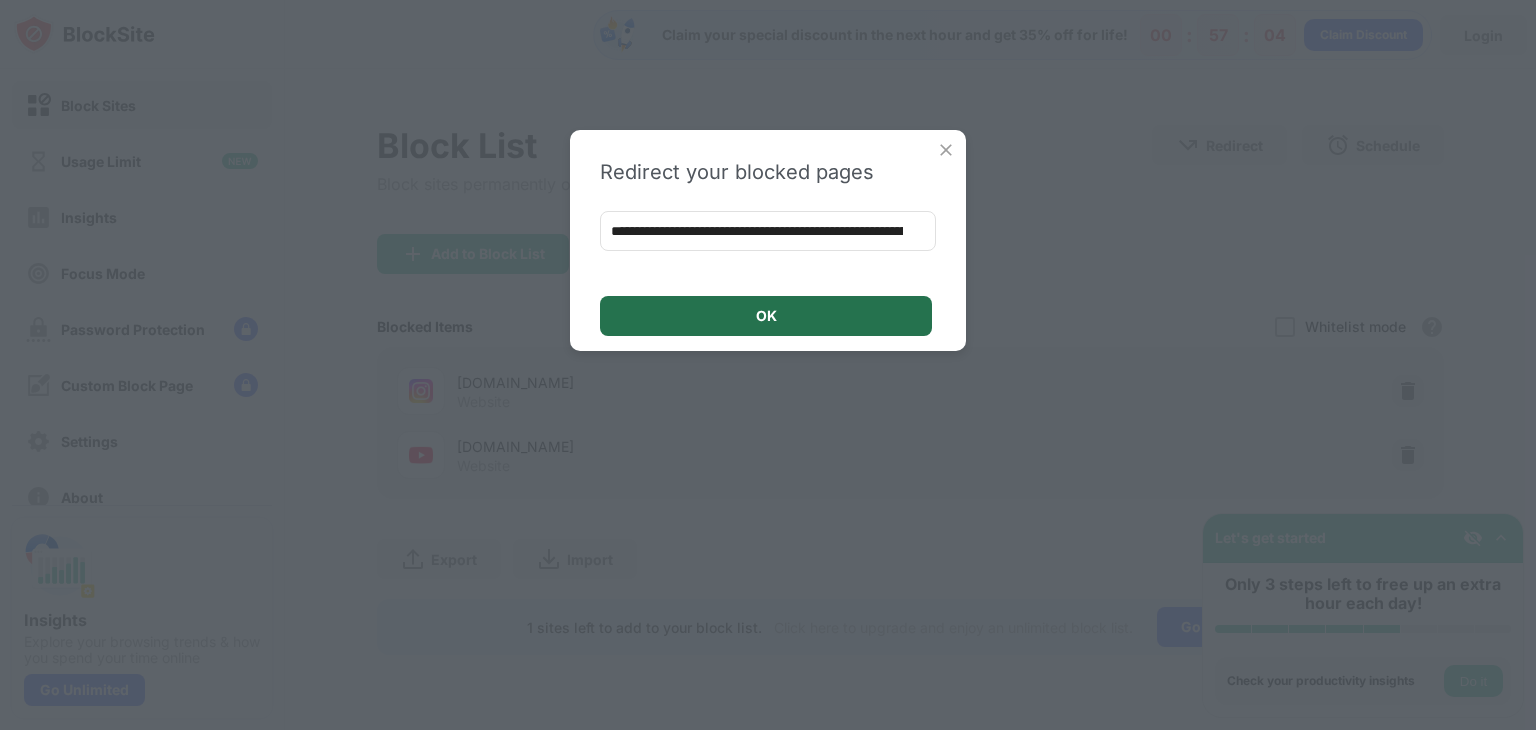 click on "OK" at bounding box center (766, 316) 